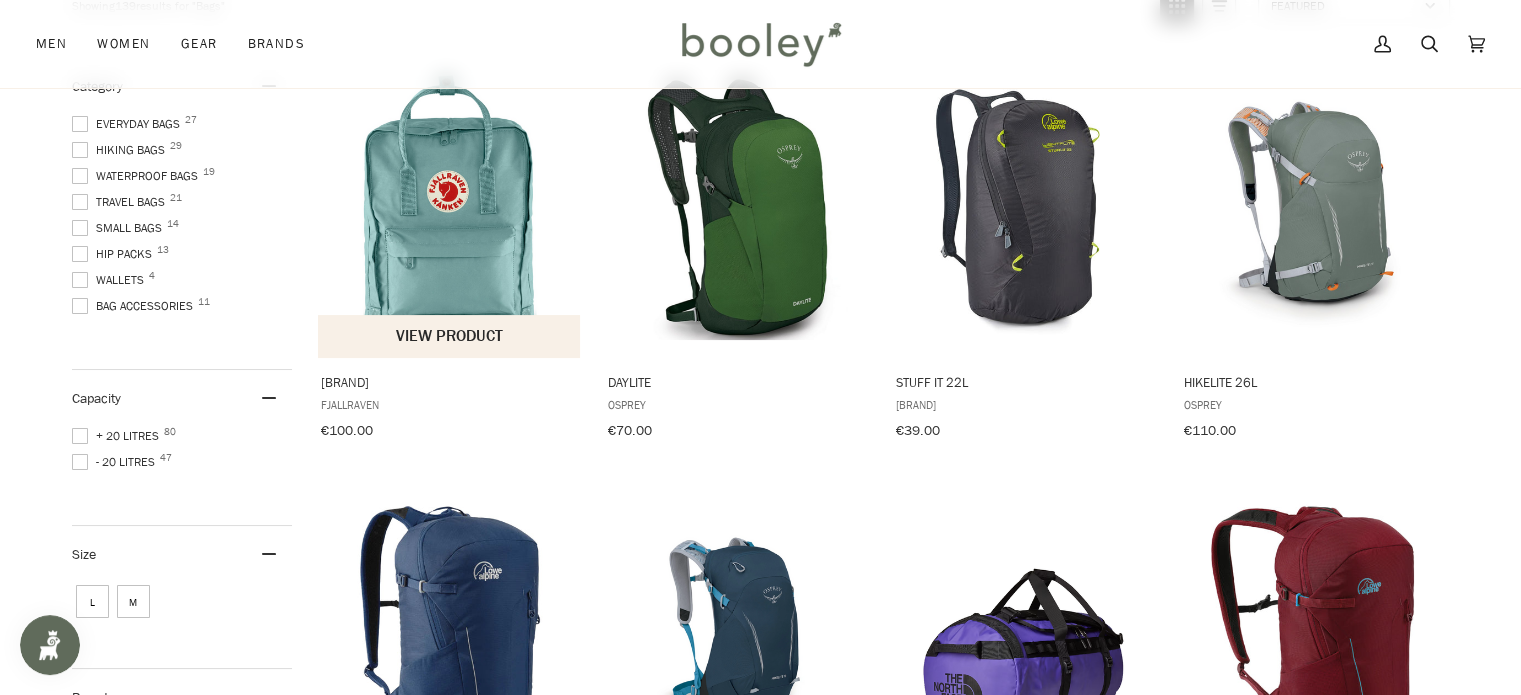 scroll, scrollTop: 0, scrollLeft: 0, axis: both 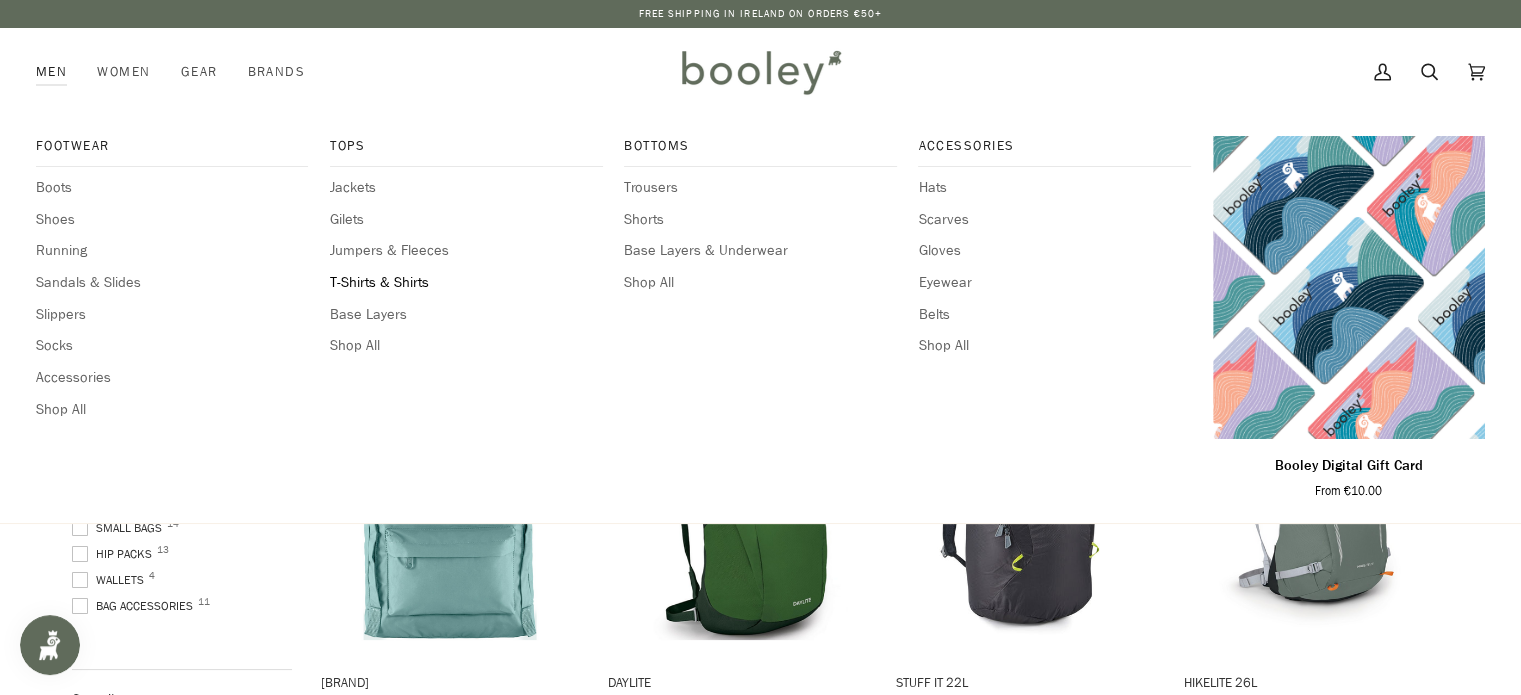 click on "T-Shirts & Shirts" at bounding box center [466, 283] 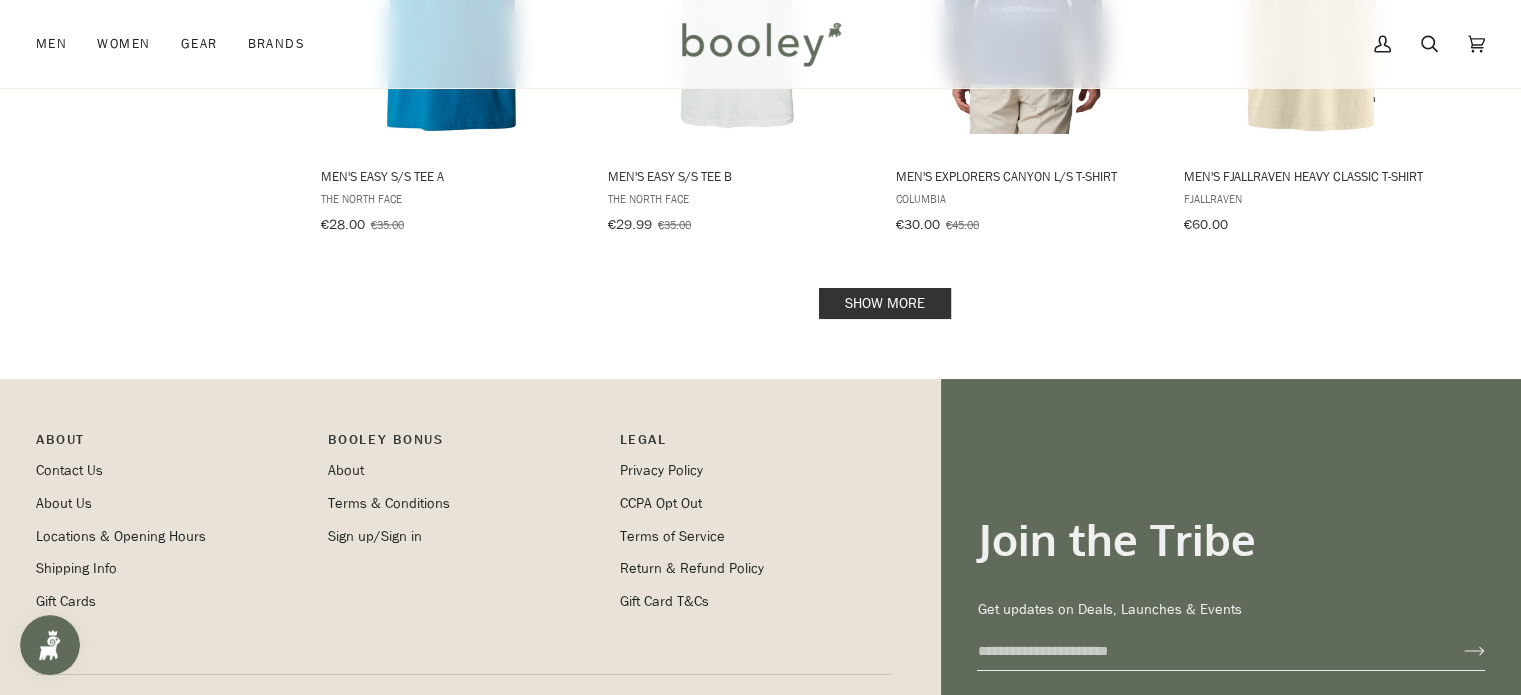 scroll, scrollTop: 2230, scrollLeft: 0, axis: vertical 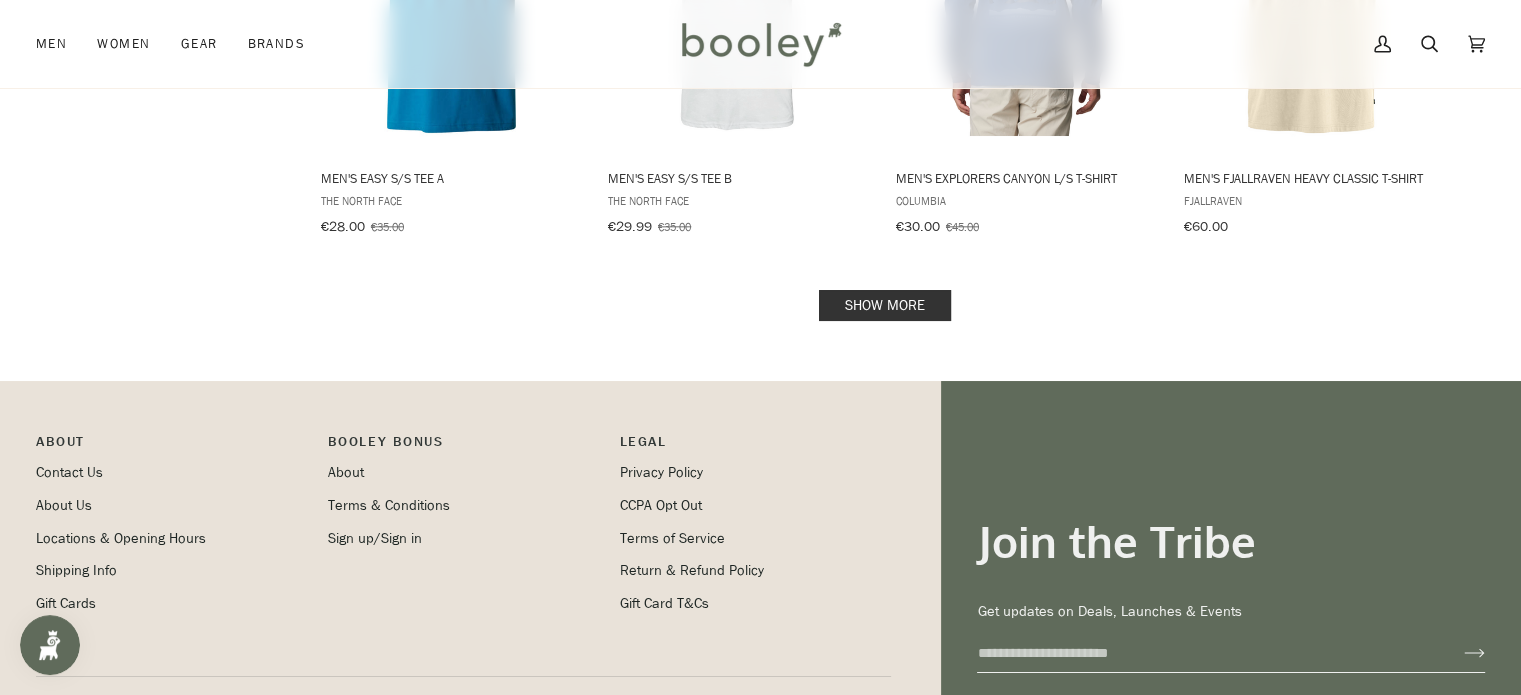 click on "Show more" at bounding box center [885, 305] 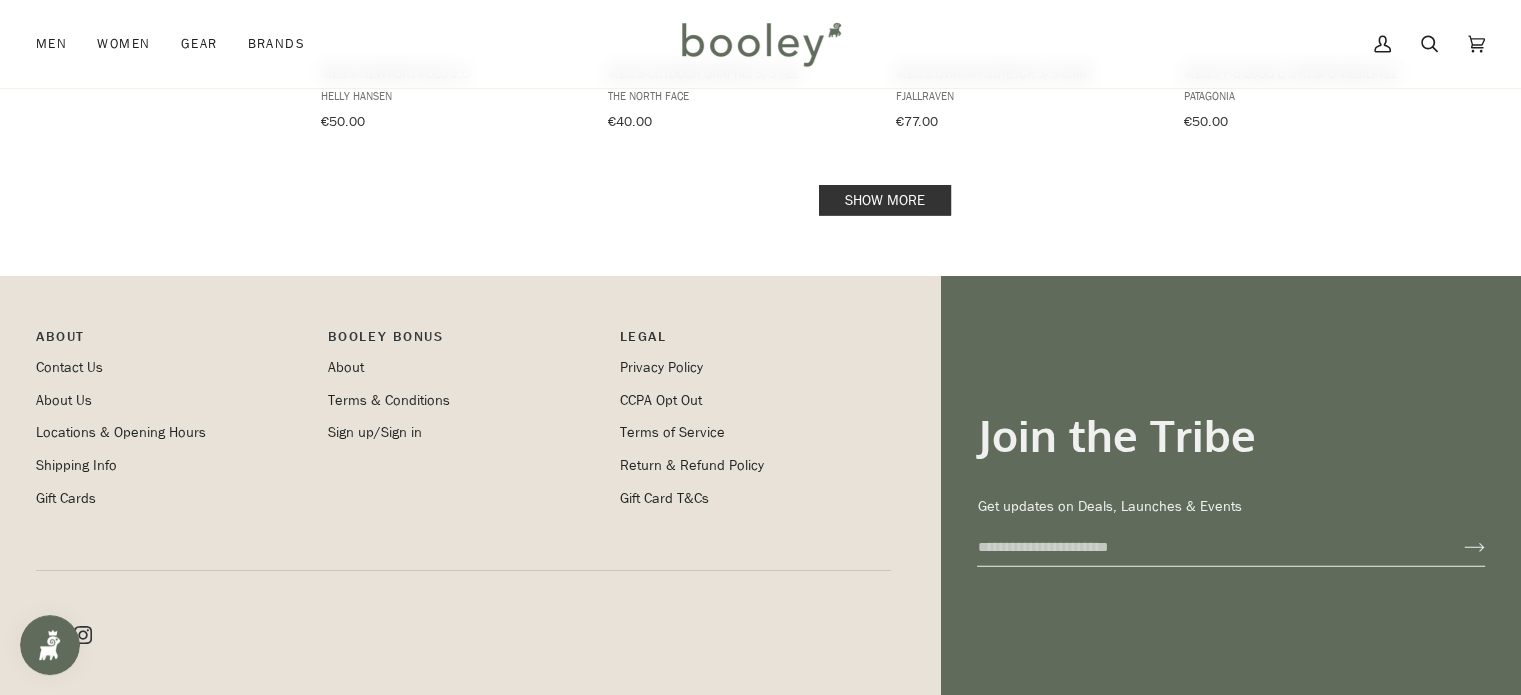 scroll, scrollTop: 4530, scrollLeft: 0, axis: vertical 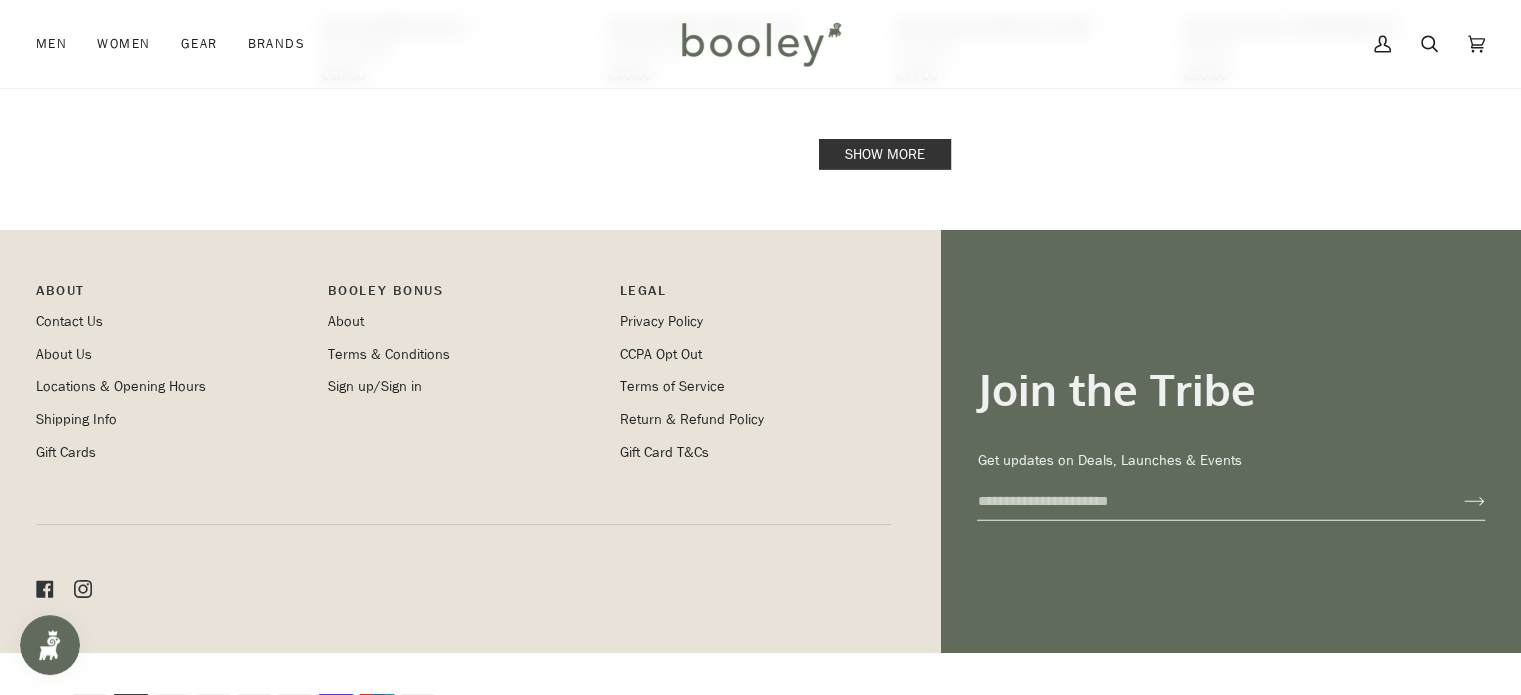 click on "Showing  57  results
Showing  57  results for "Men's T-Shirts & Shirts"
Products 57 Featured Featured Title: A-Z Title: Z-A Date: New to Old Date: Old to New Price: Low to High Price: High to Low Discount: High to Low Bestselling
Gender Men 57 Women 2 Category T-Shirts 43 Shirts 14 Size L M S XL XS XXL Brand Arc'teryx 1 Artilect 1 Bleubird 1 Columbia 5 Fjallraven 8 Helly Hansen 11 Icebreaker 1 Maier Sports 1 Patagonia 8 Rab 2 Sherpa Adventure Gear 11 Tentree 1 The North Face 6 Colour Beige Black Blue Brown Green Grey Orange Red White Yellow Price , € **  –  *** €24 €165 €24 €59 €95 €130 €165 Available At Athlone 22 Galway 53 30% off Men's 150 Tech Lite III S/S Tee Cadence Paths  Icebreaker €60.00 €86.00 View product 30% off Men's Abisko Trail Shirt L/S  Fjallraven €105.00 €150.00 View product 29% off Men's Artilectual Tee  Artilect €59.99 €85.00" at bounding box center [761, -2045] 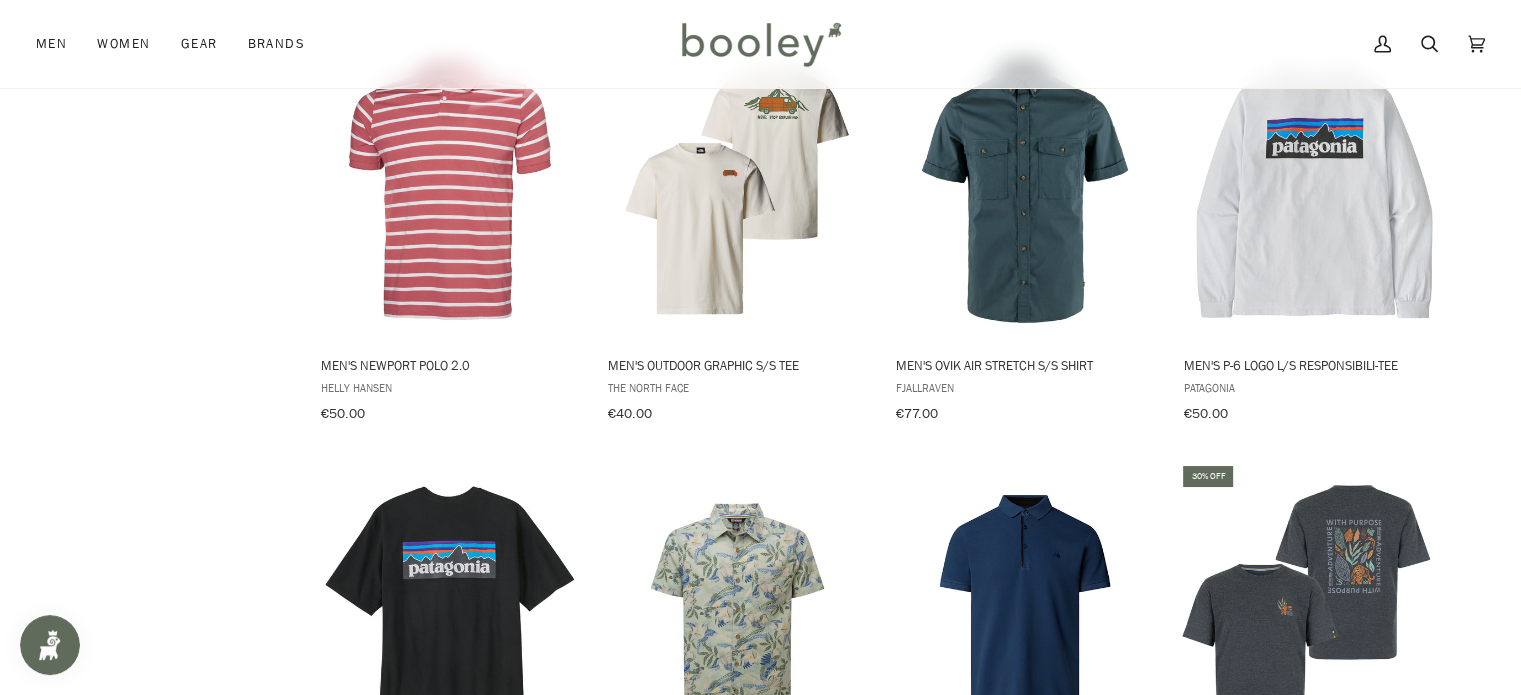 scroll, scrollTop: 3928, scrollLeft: 0, axis: vertical 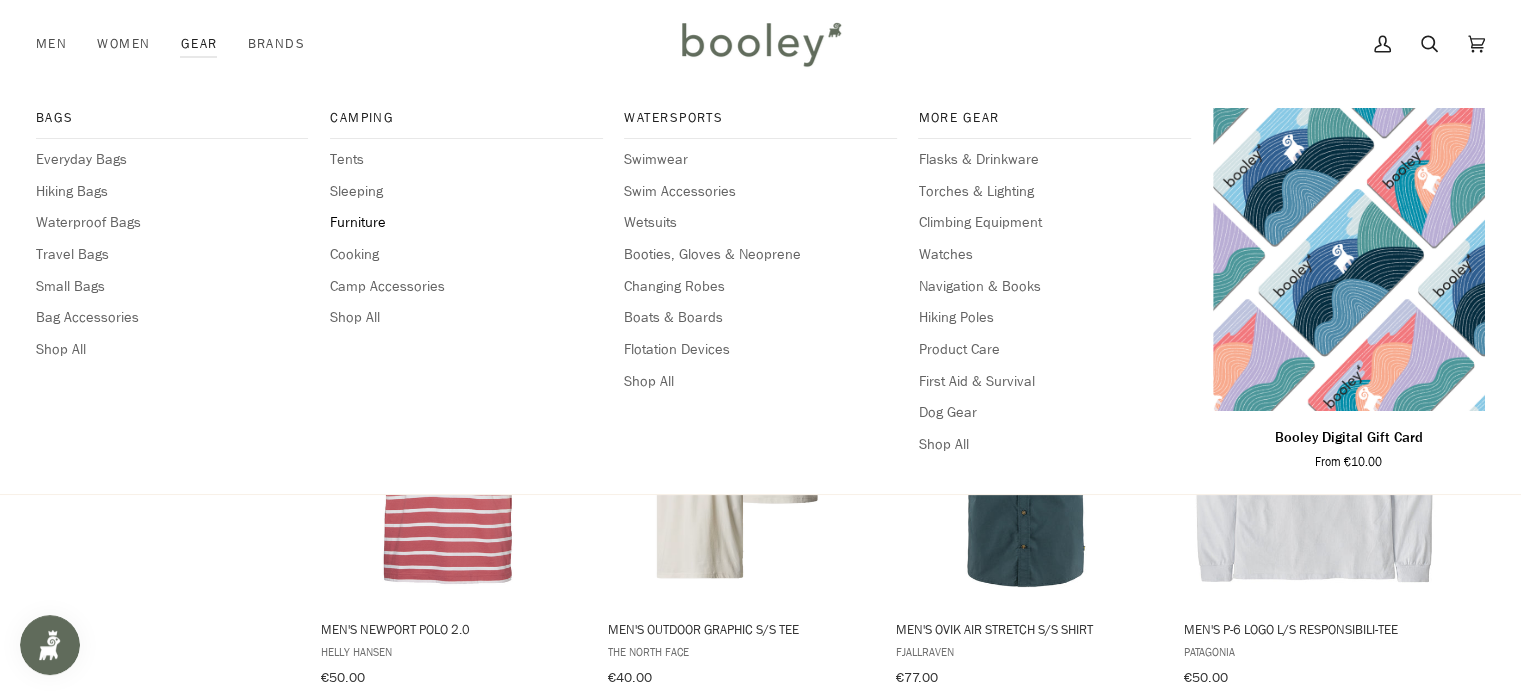 click on "Furniture" at bounding box center [466, 223] 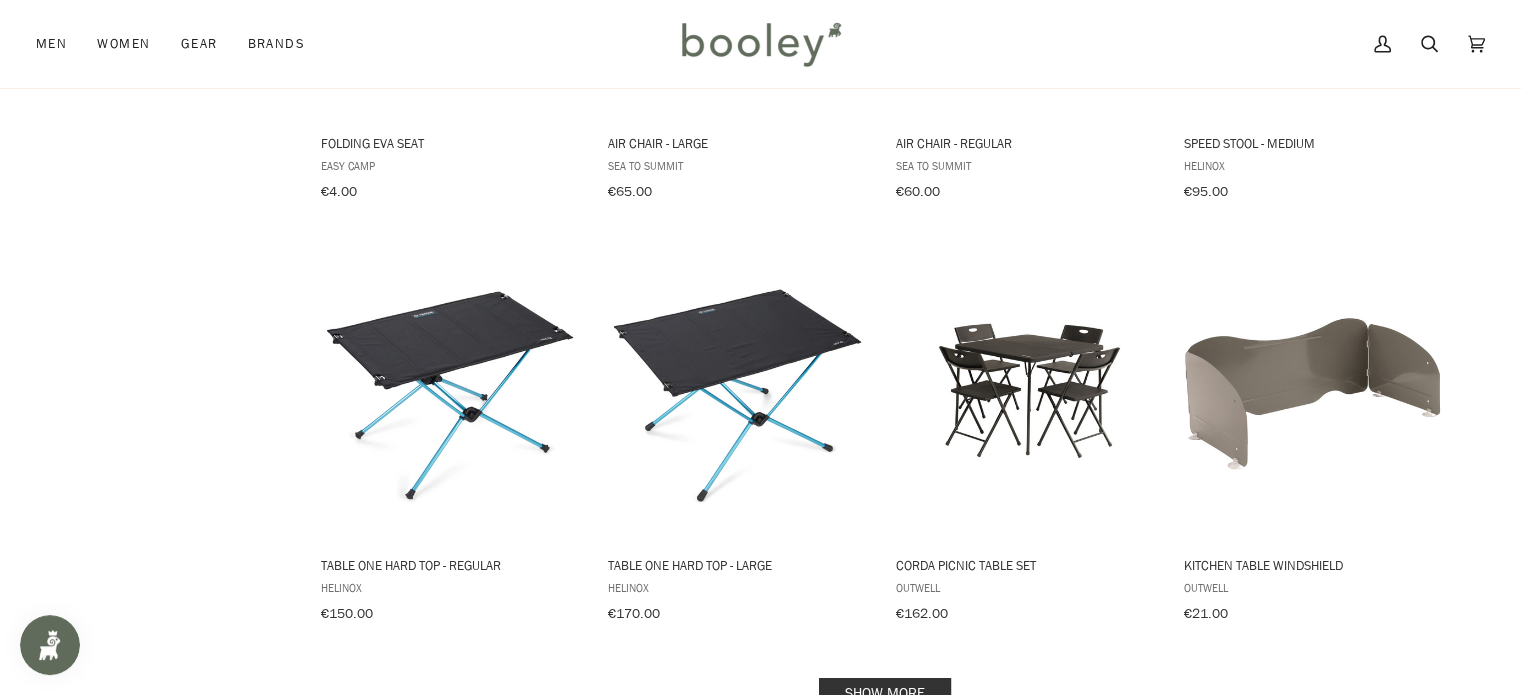 scroll, scrollTop: 2100, scrollLeft: 0, axis: vertical 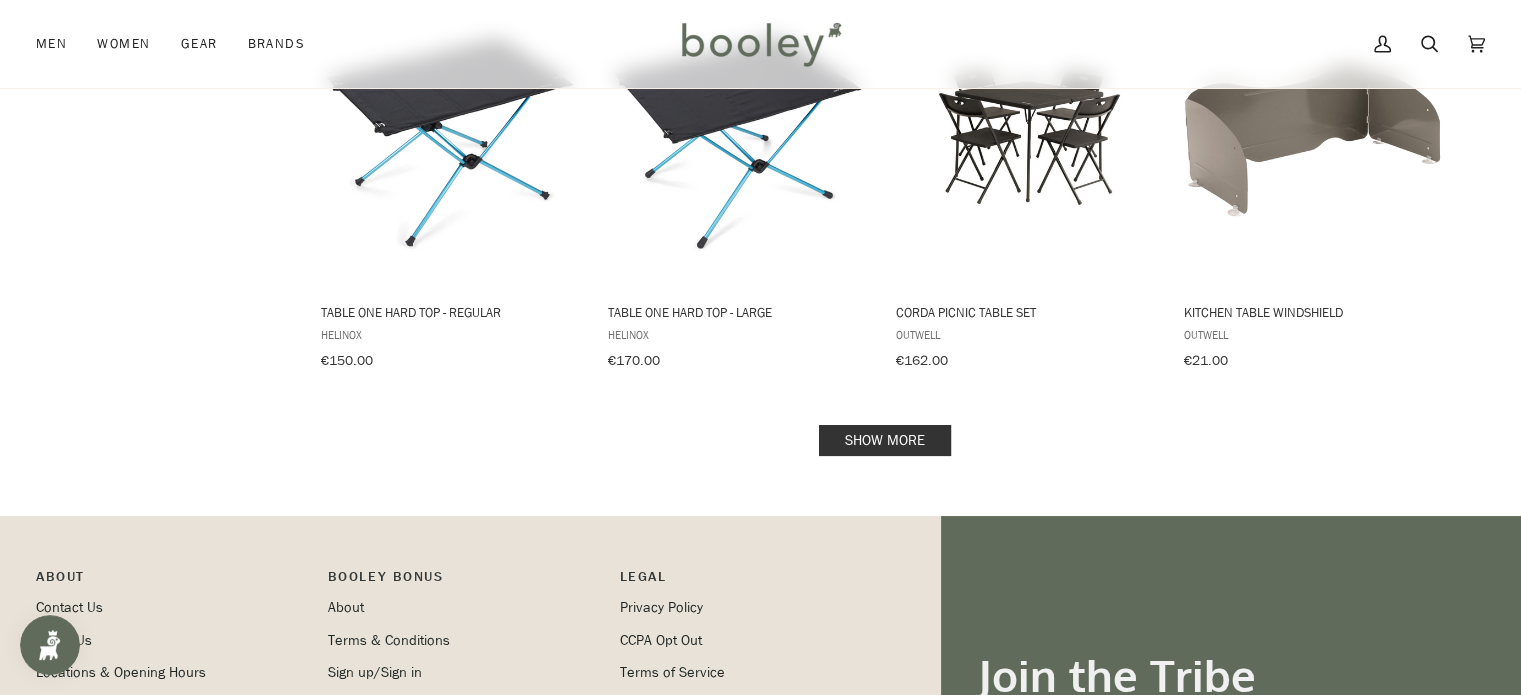 click on "Show more" at bounding box center (885, 440) 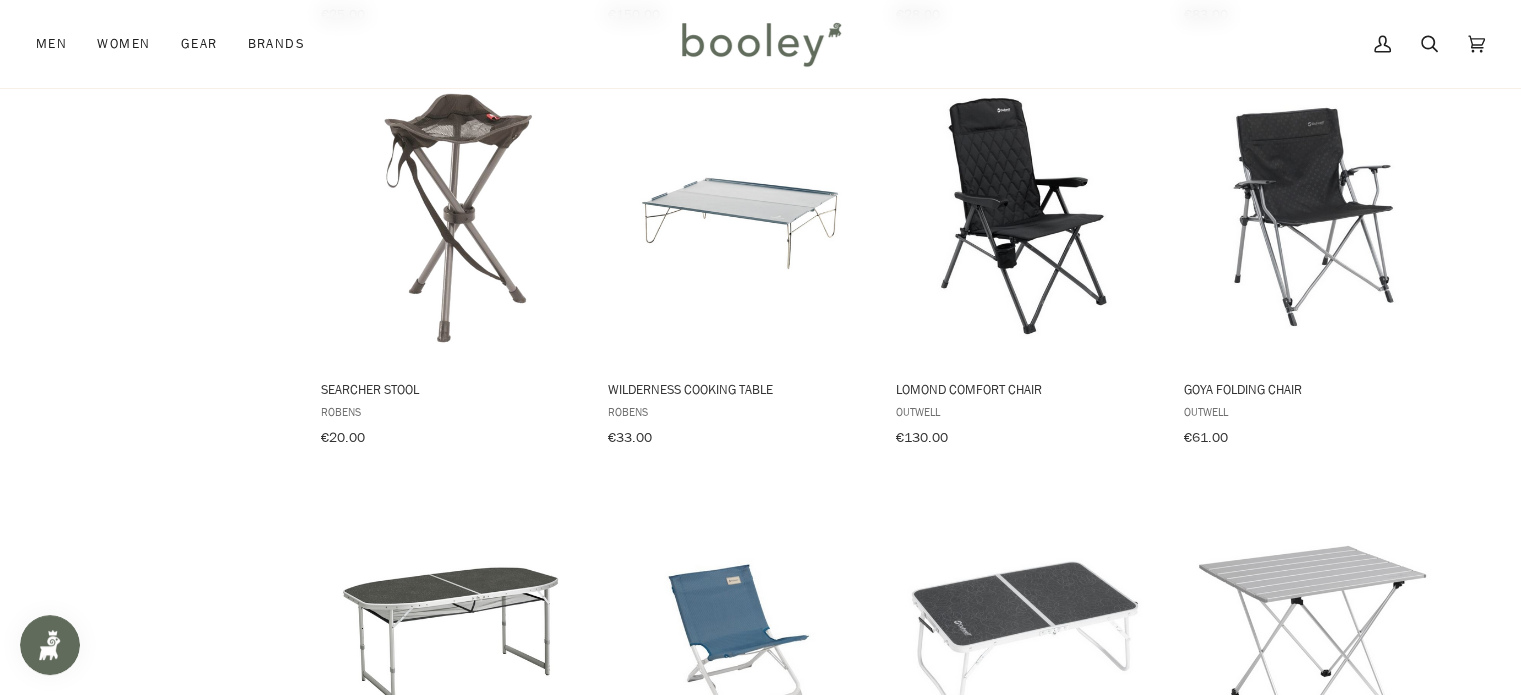 scroll, scrollTop: 3200, scrollLeft: 0, axis: vertical 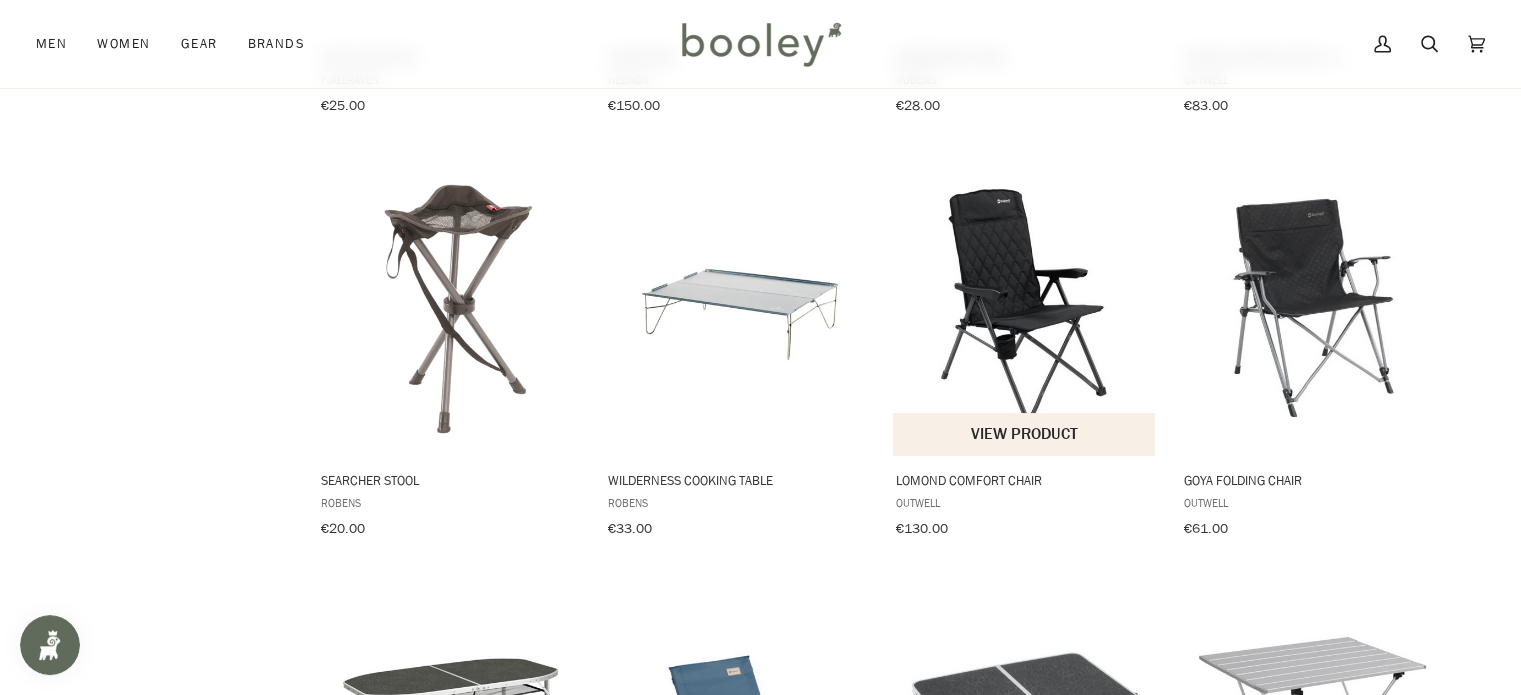 click at bounding box center [1025, 306] 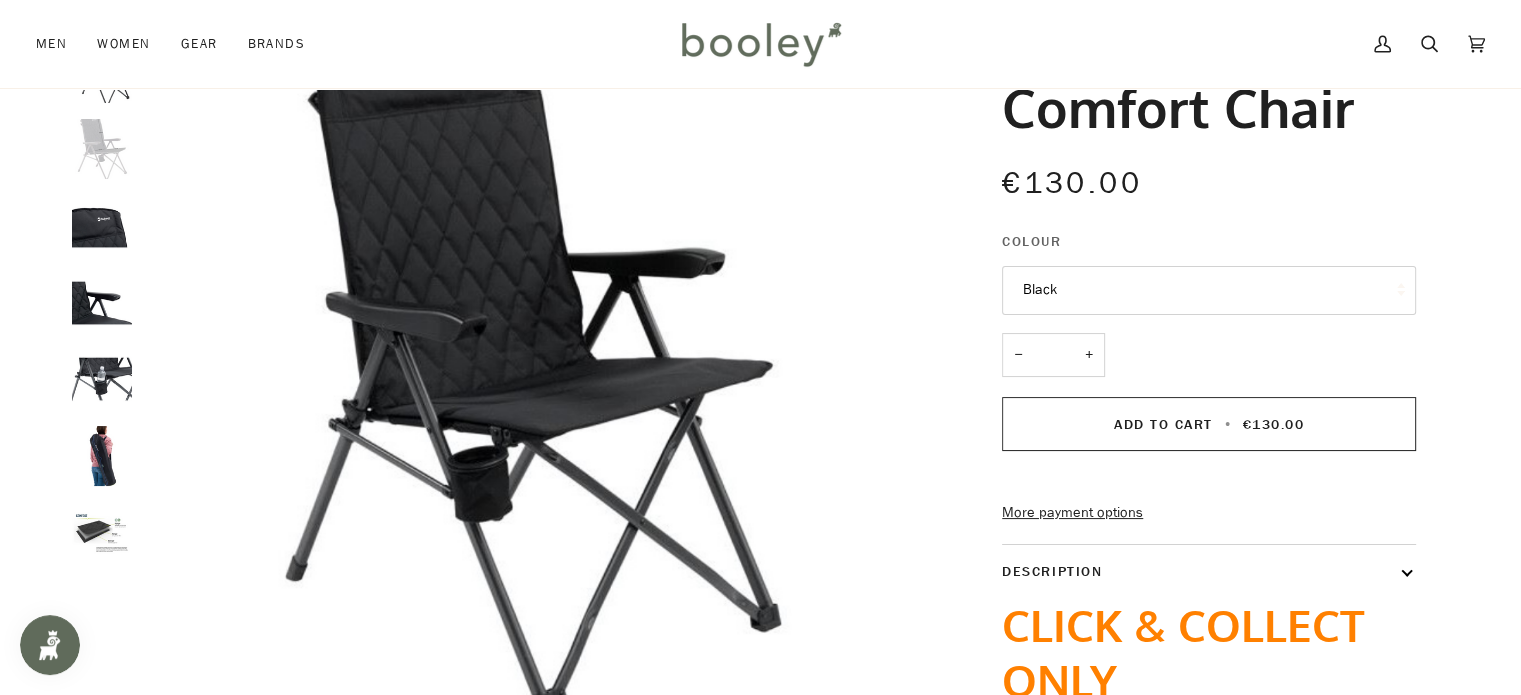 scroll, scrollTop: 0, scrollLeft: 0, axis: both 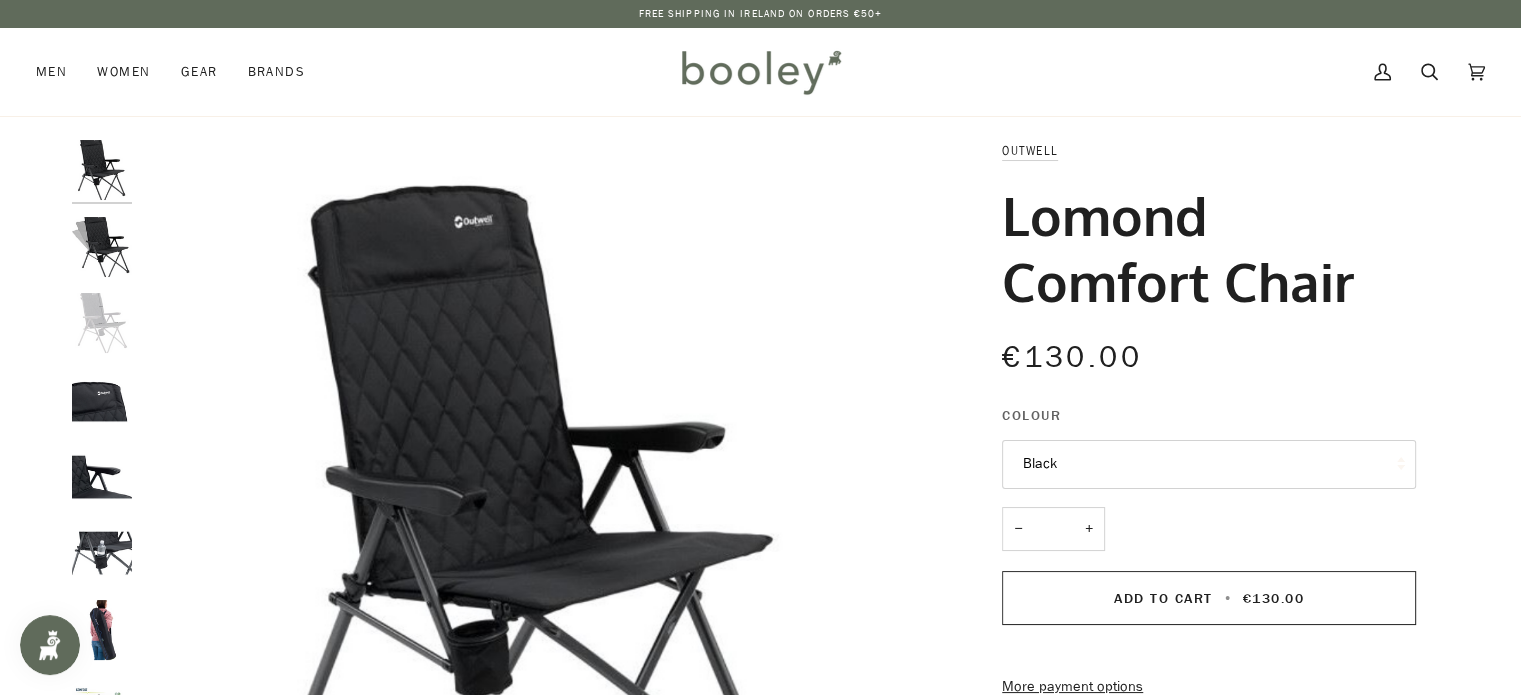 click at bounding box center (102, 247) 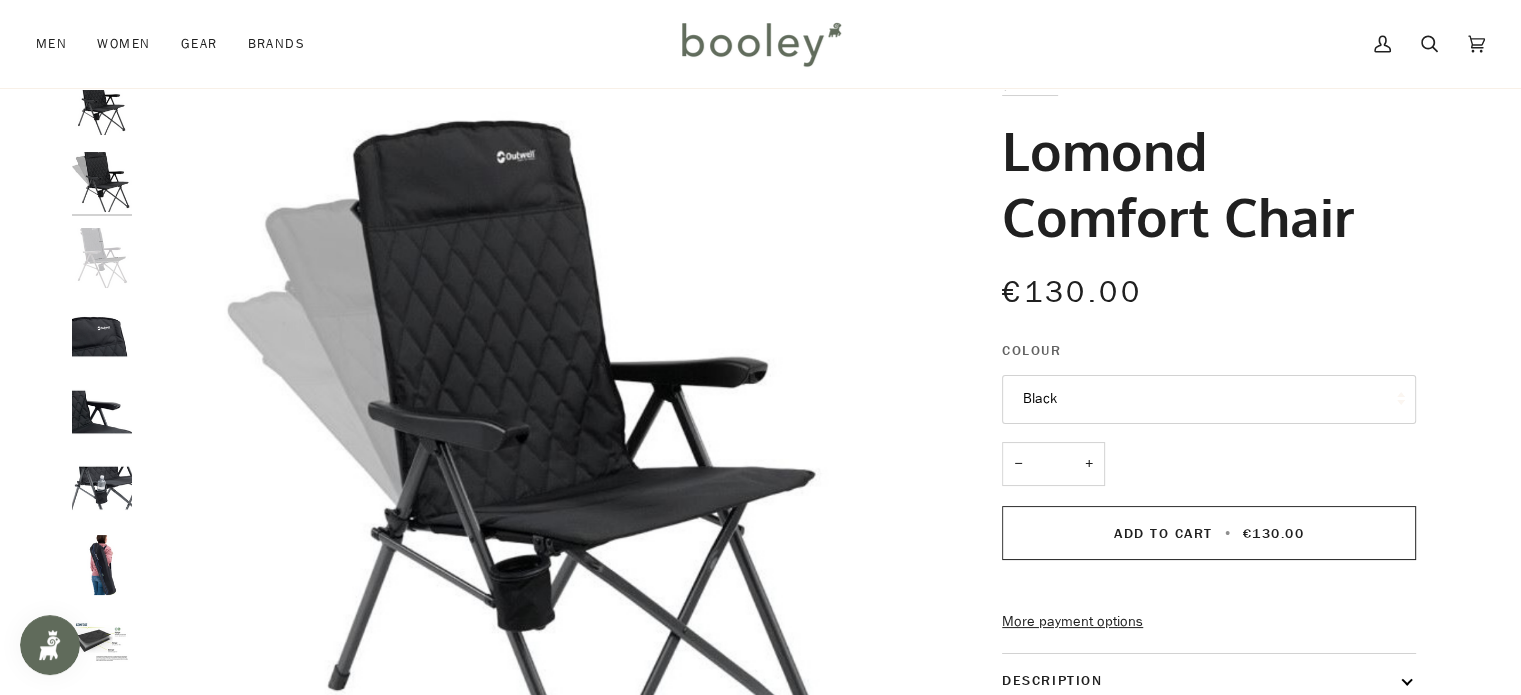 scroll, scrollTop: 100, scrollLeft: 0, axis: vertical 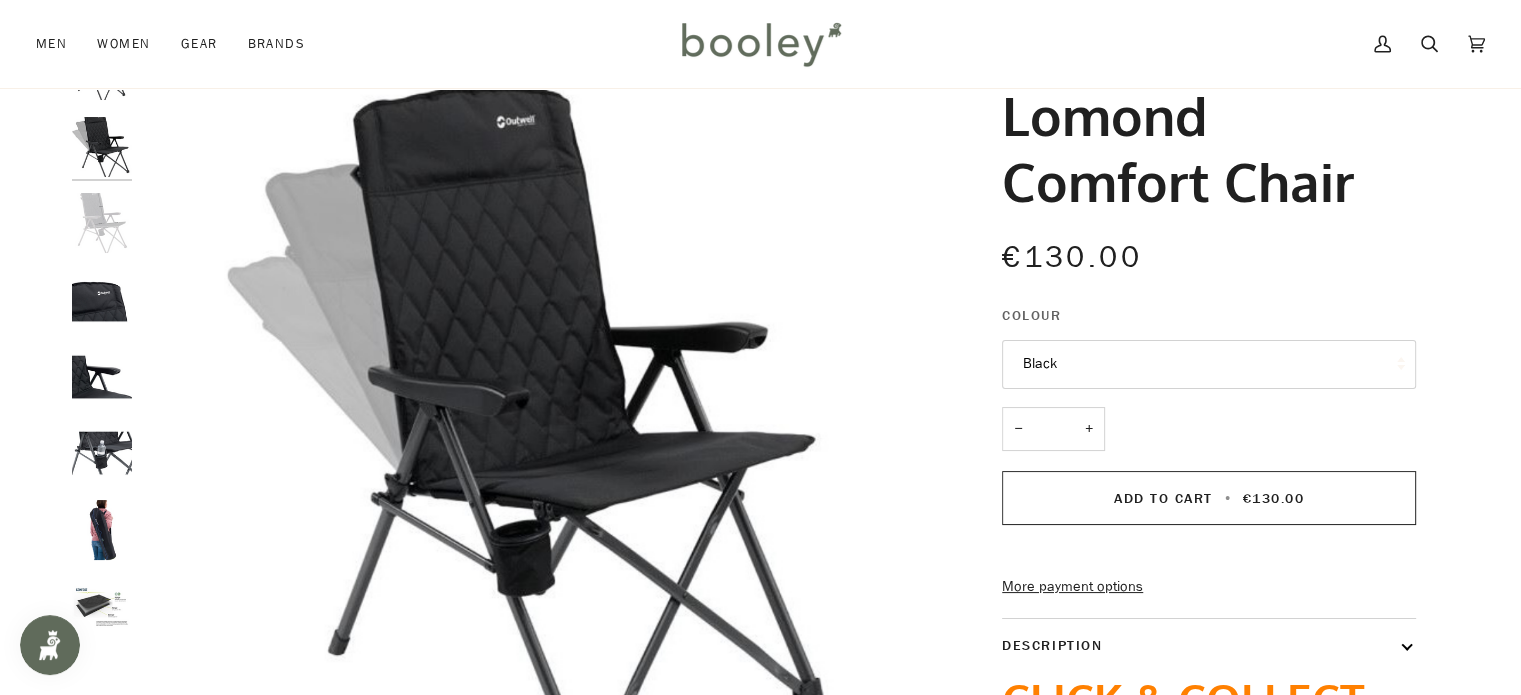 click at bounding box center (102, 223) 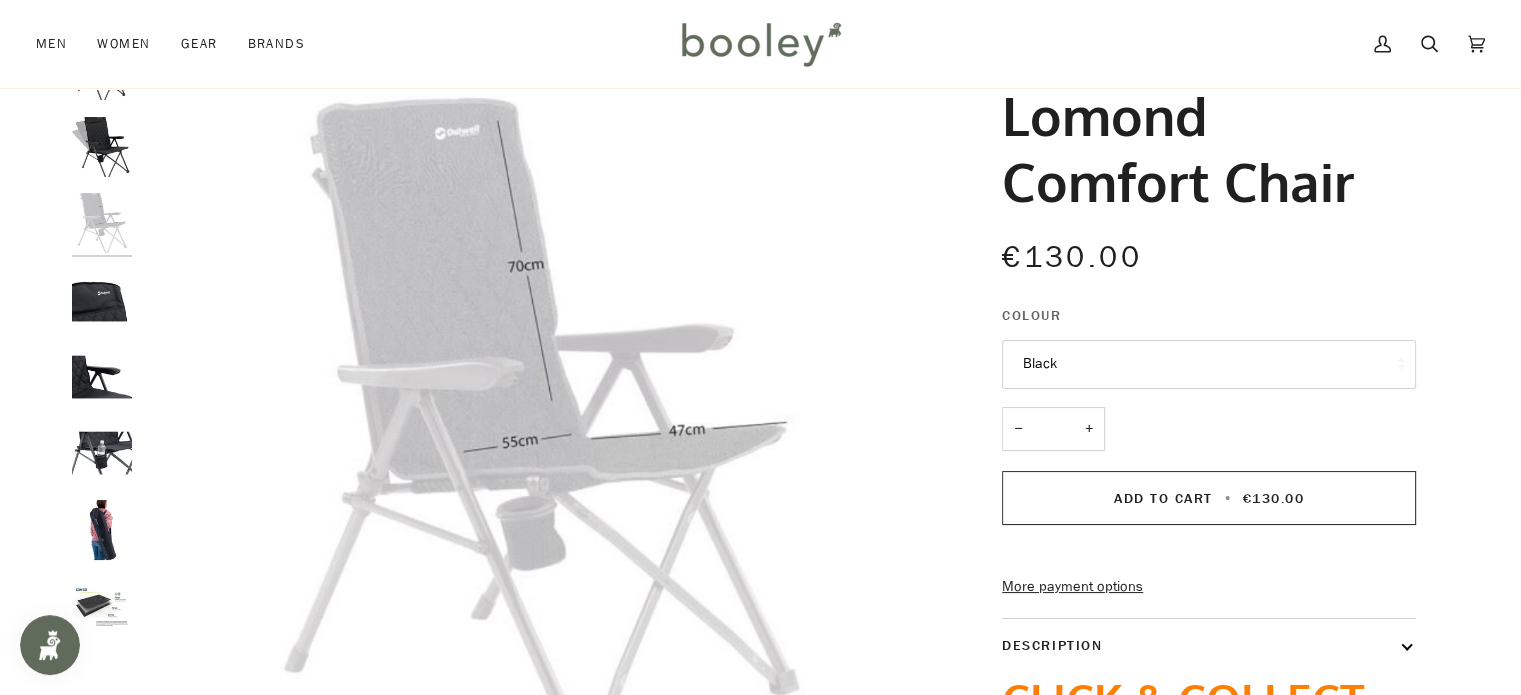 click at bounding box center [102, 300] 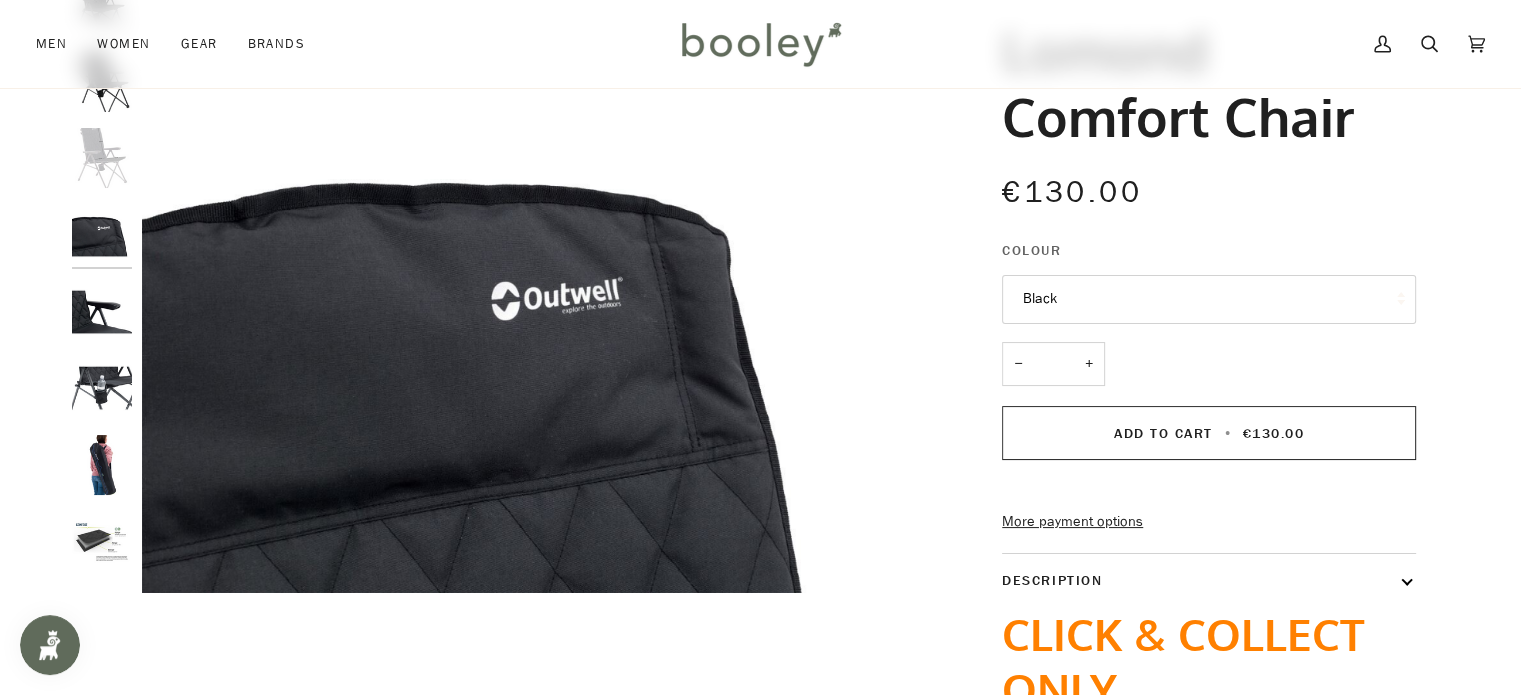 scroll, scrollTop: 200, scrollLeft: 0, axis: vertical 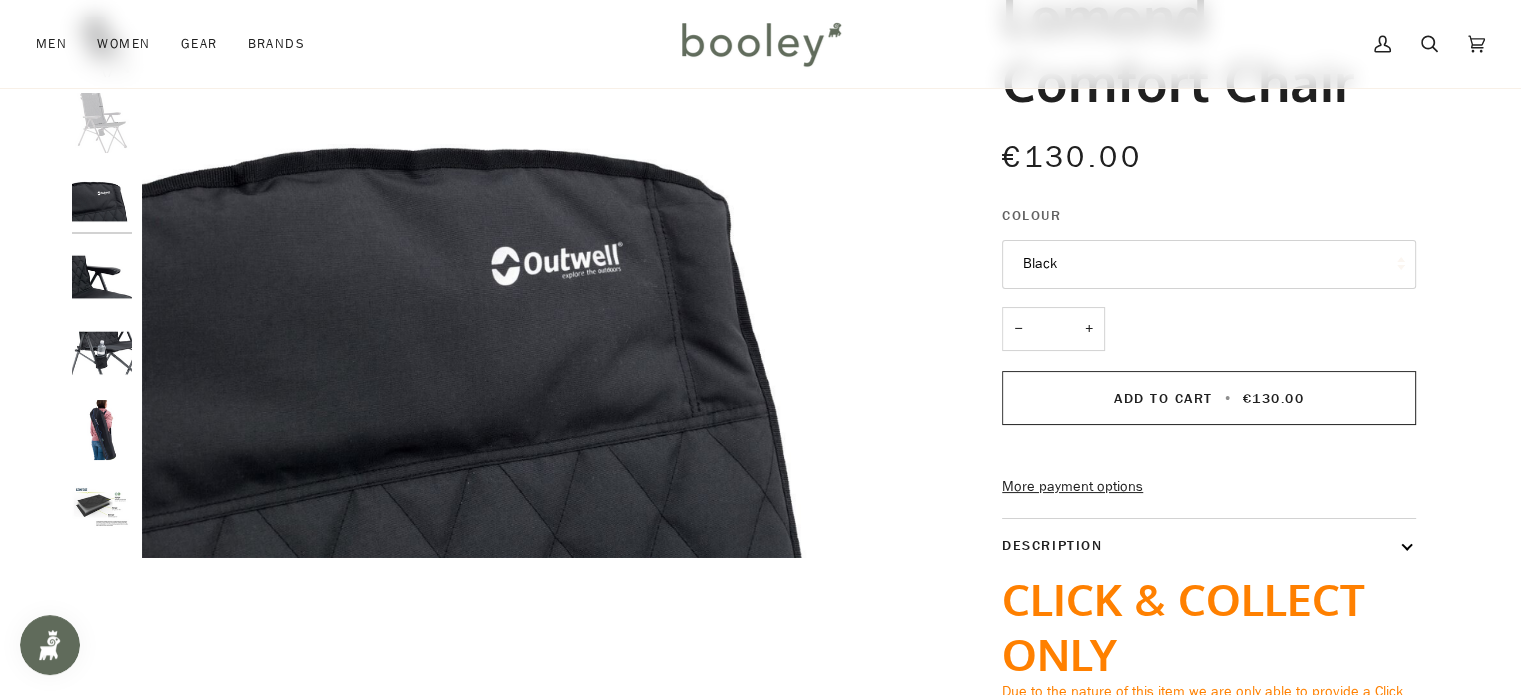 click at bounding box center [102, 277] 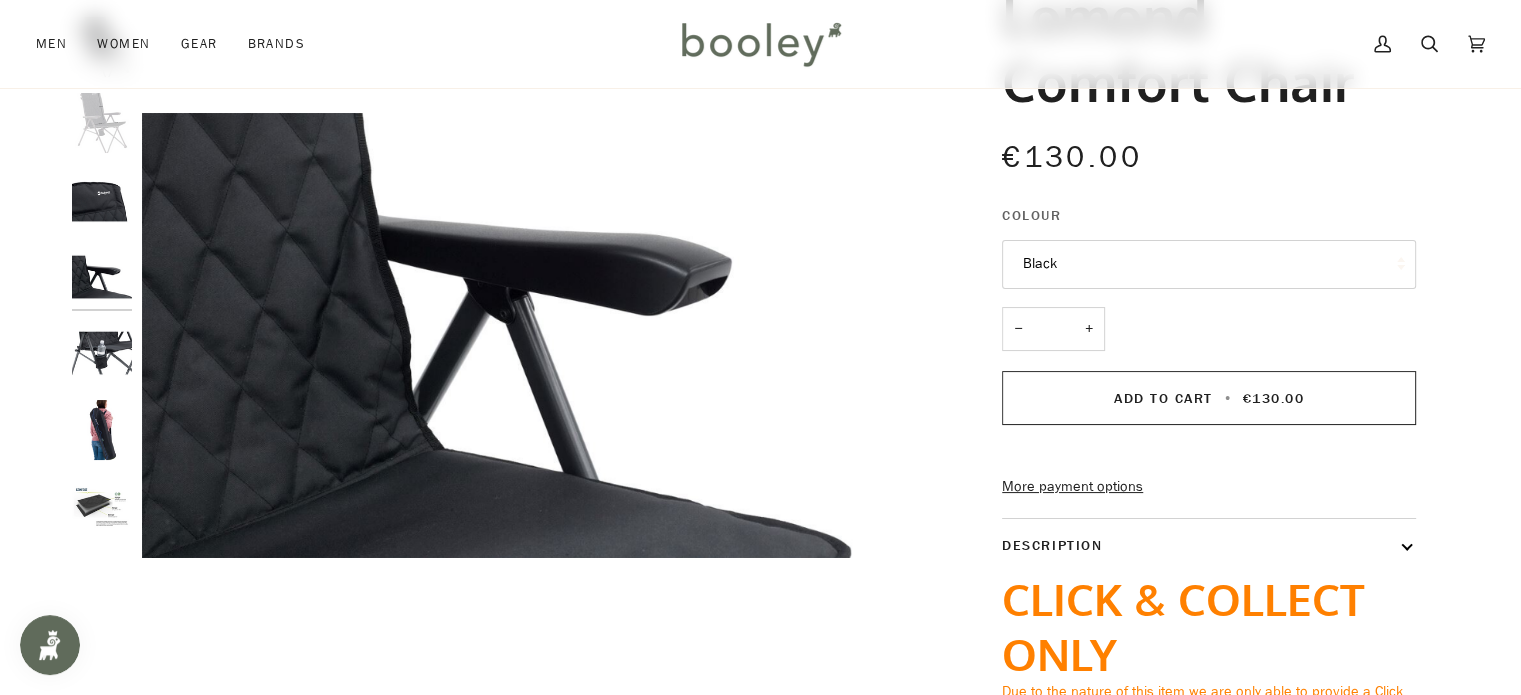 scroll, scrollTop: 300, scrollLeft: 0, axis: vertical 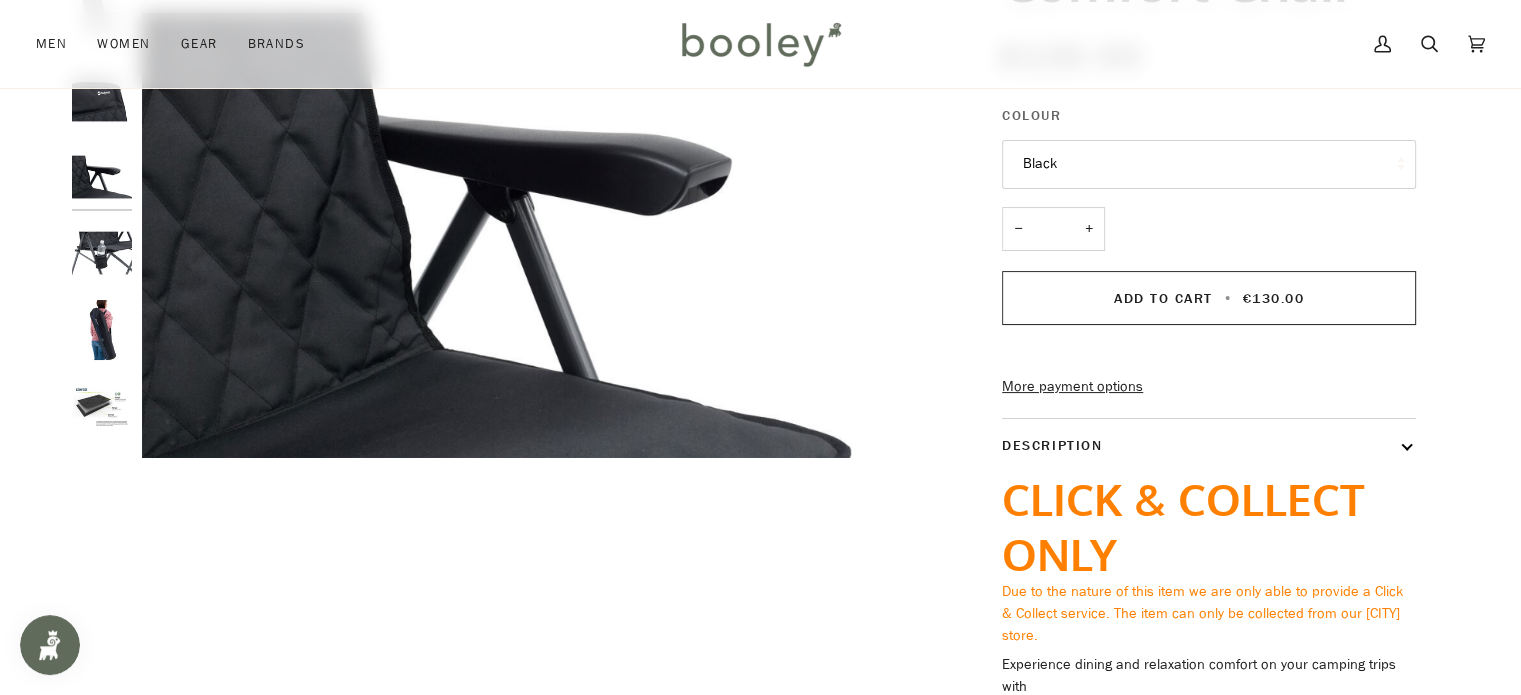 click at bounding box center (102, 253) 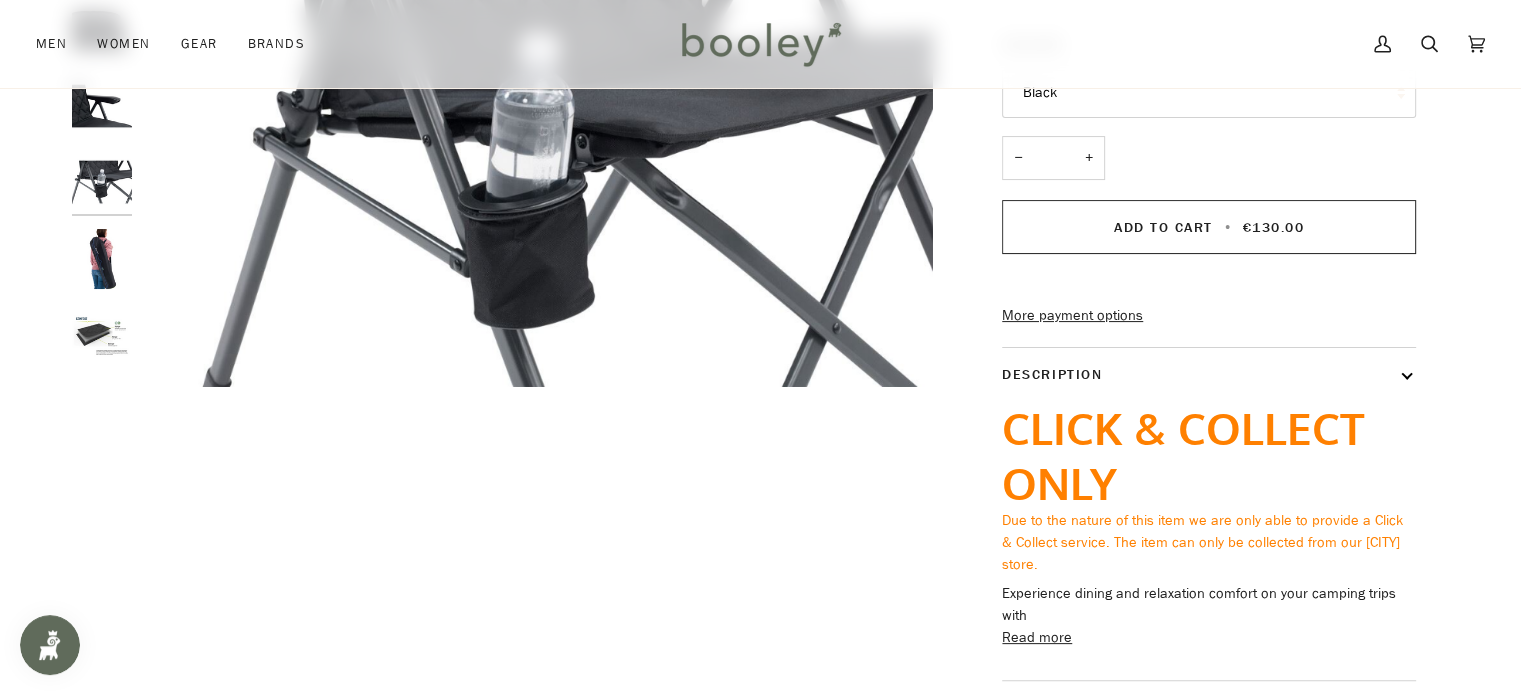 scroll, scrollTop: 400, scrollLeft: 0, axis: vertical 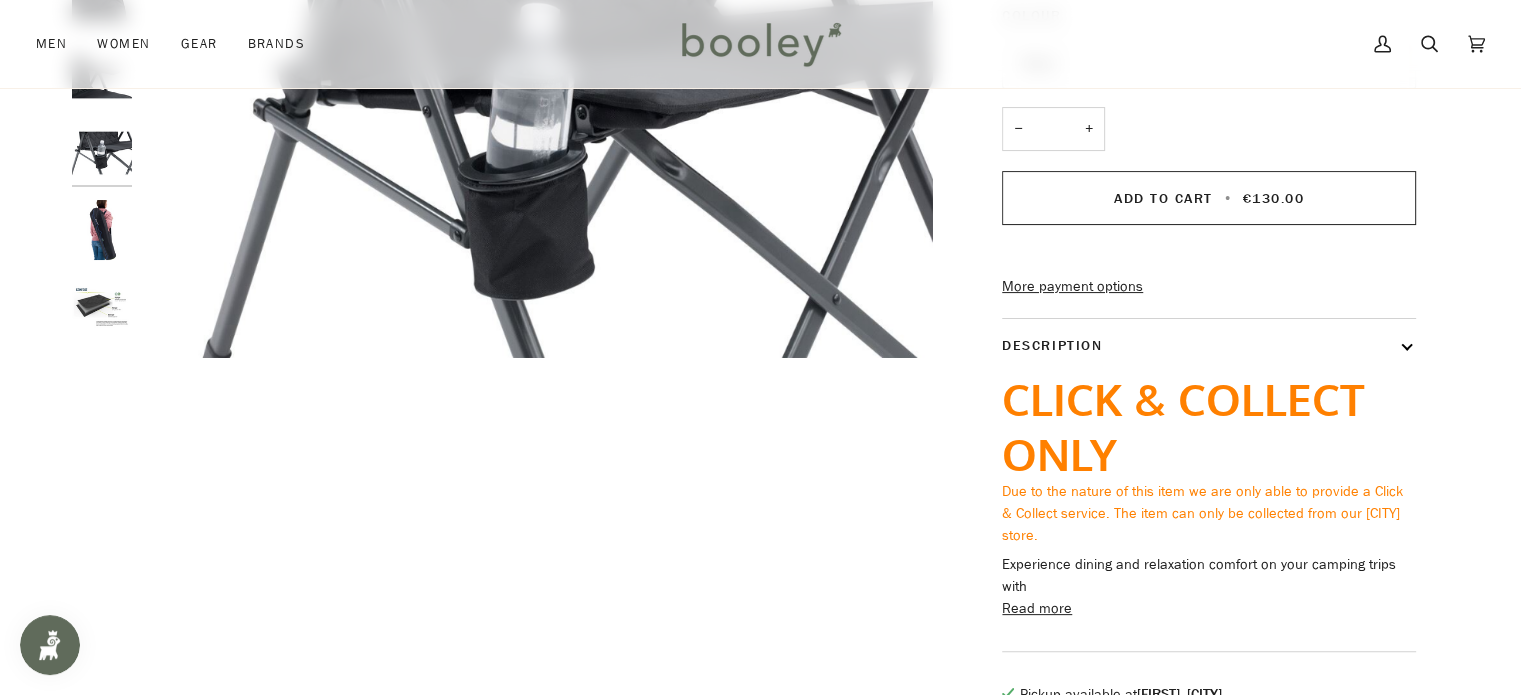 click at bounding box center (102, 230) 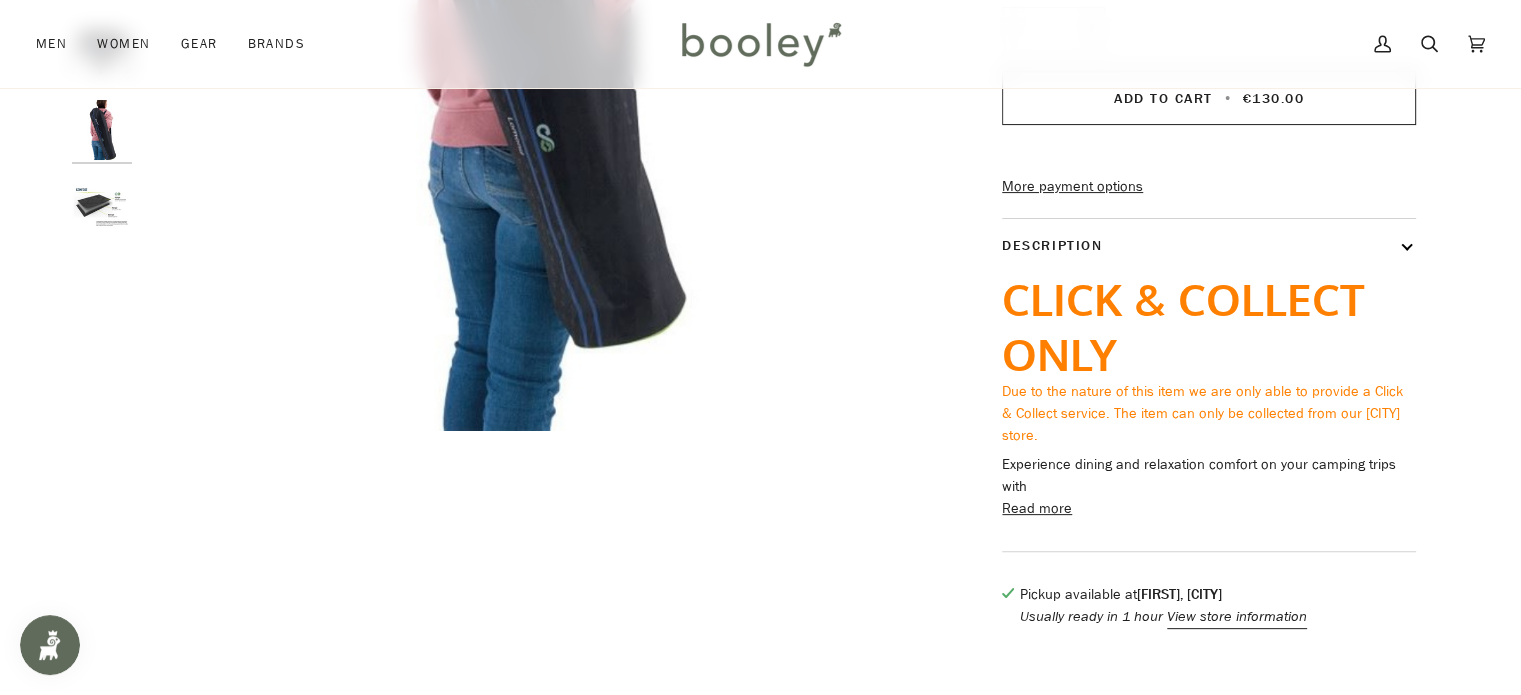 scroll, scrollTop: 400, scrollLeft: 0, axis: vertical 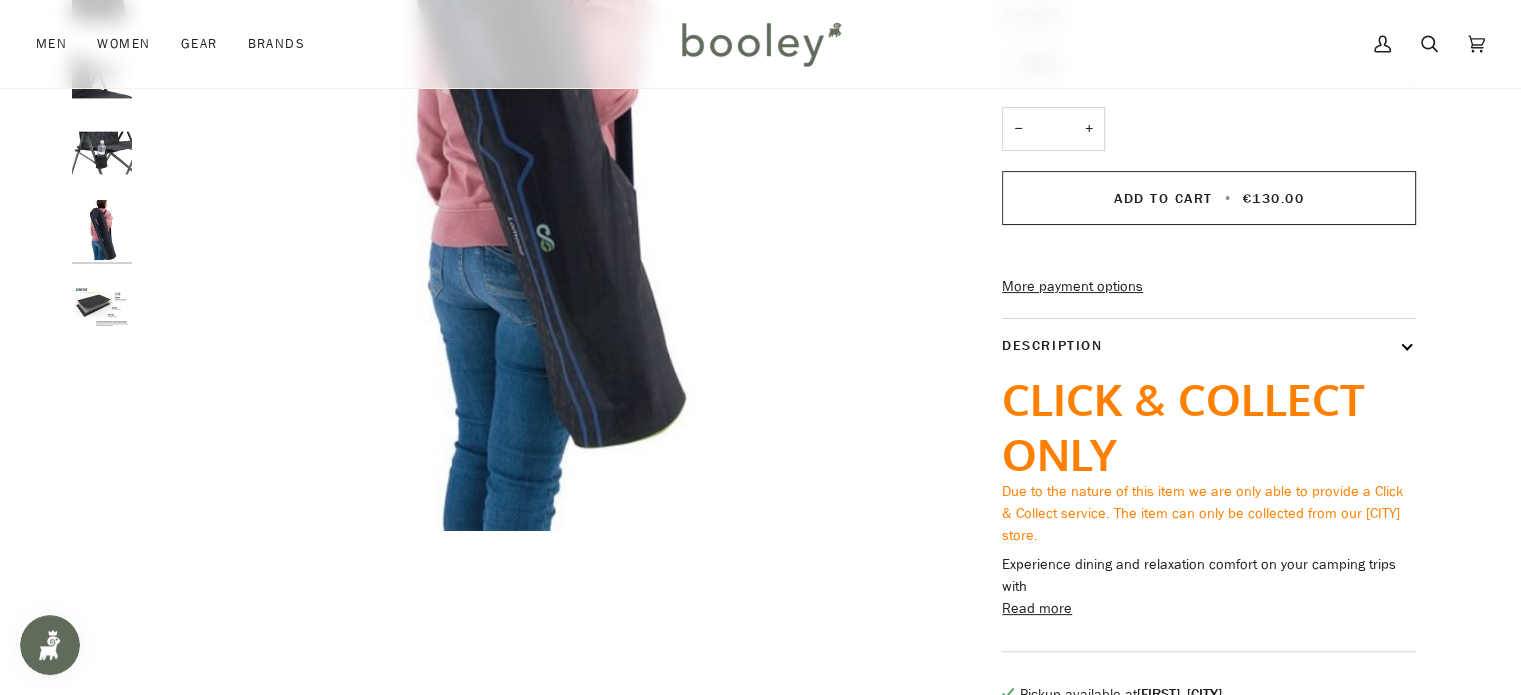 click at bounding box center (102, 230) 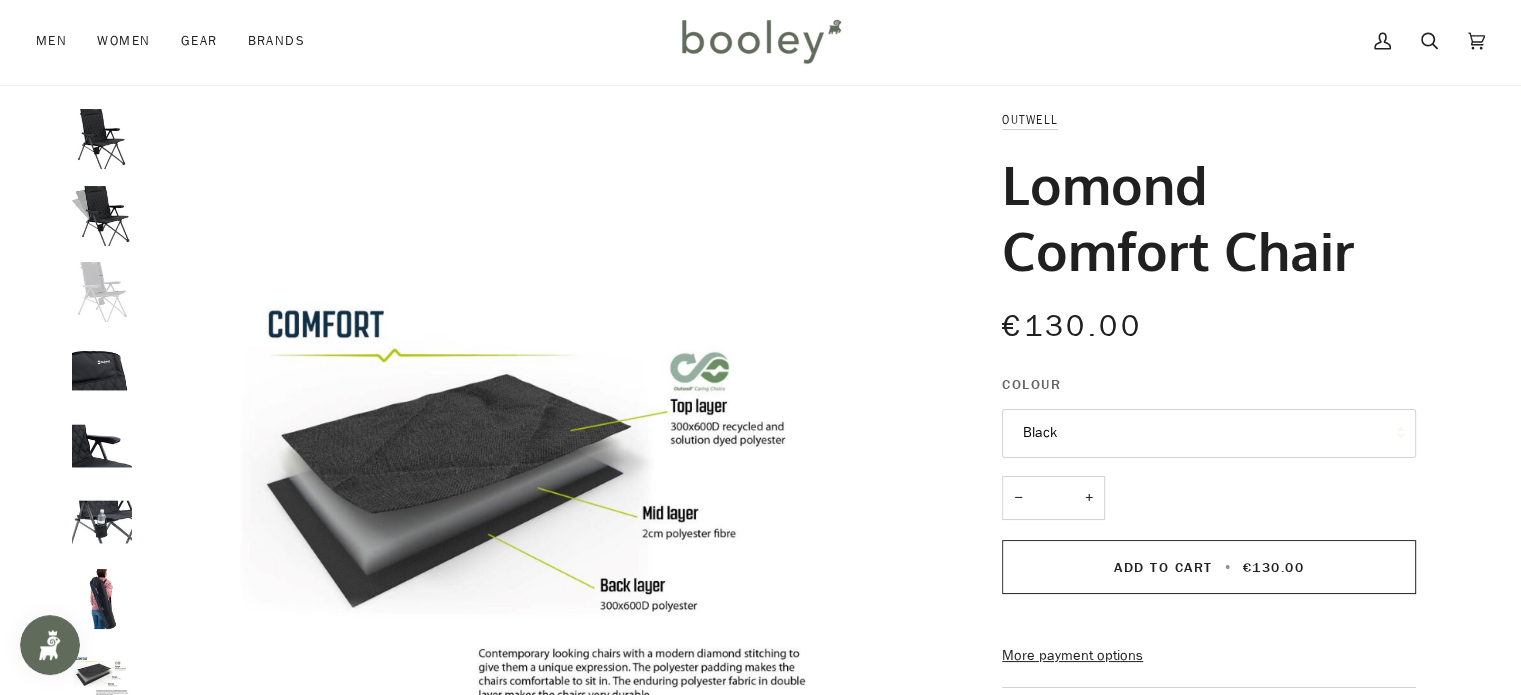 scroll, scrollTop: 0, scrollLeft: 0, axis: both 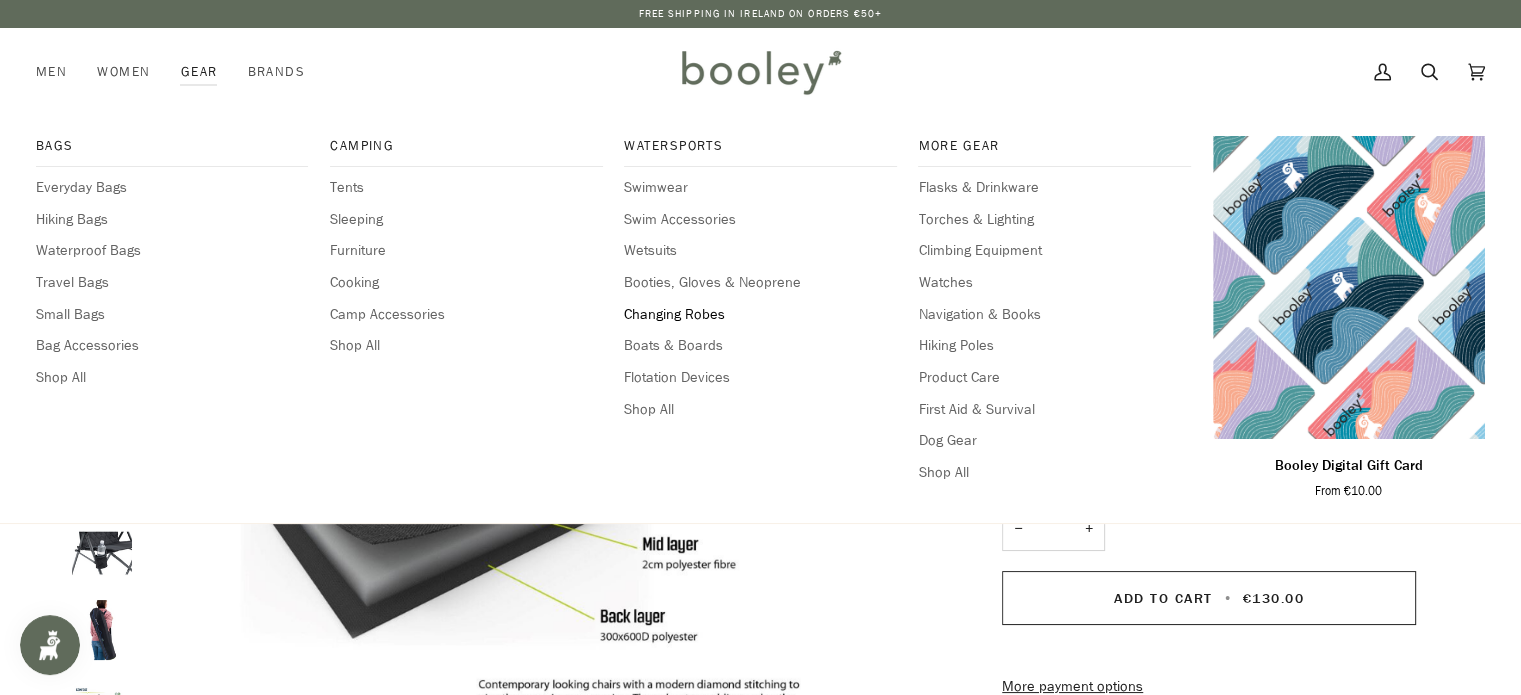 click on "Changing Robes" at bounding box center [760, 315] 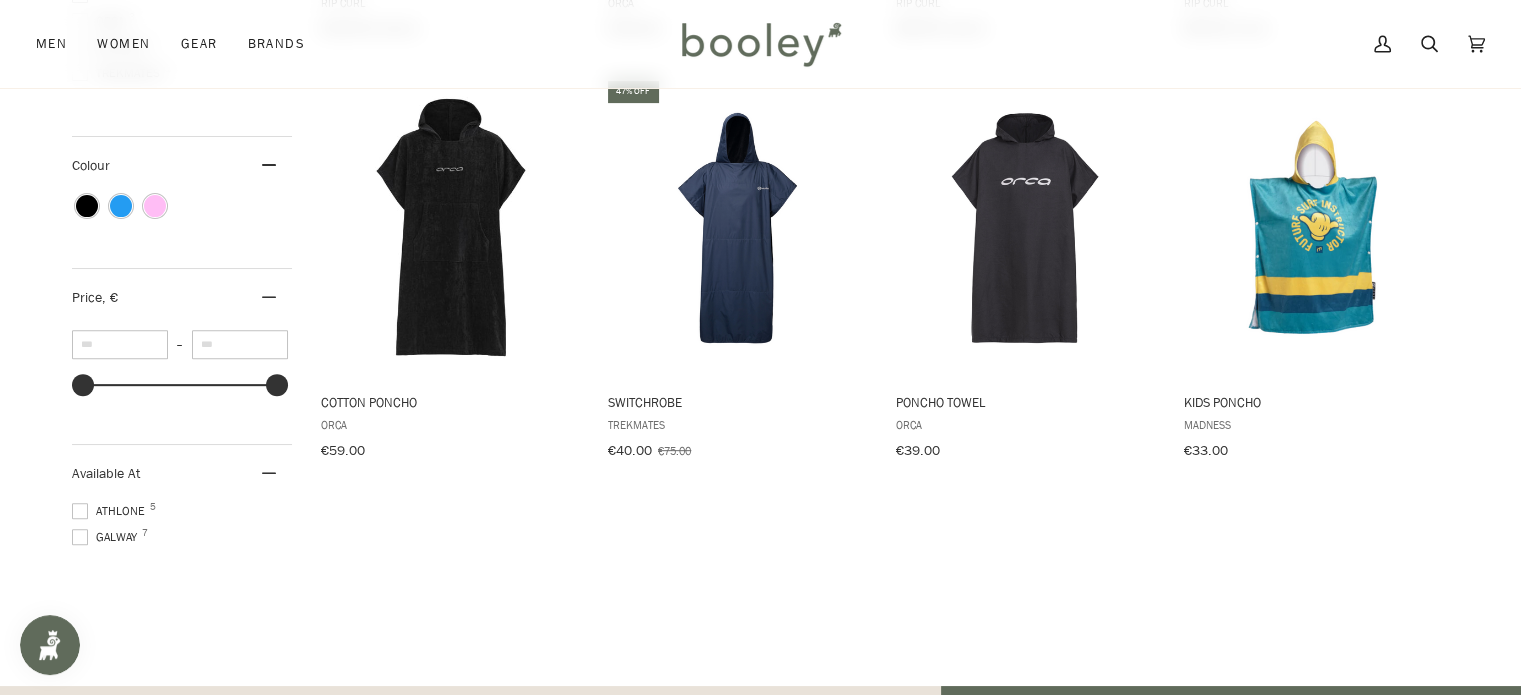 scroll, scrollTop: 700, scrollLeft: 0, axis: vertical 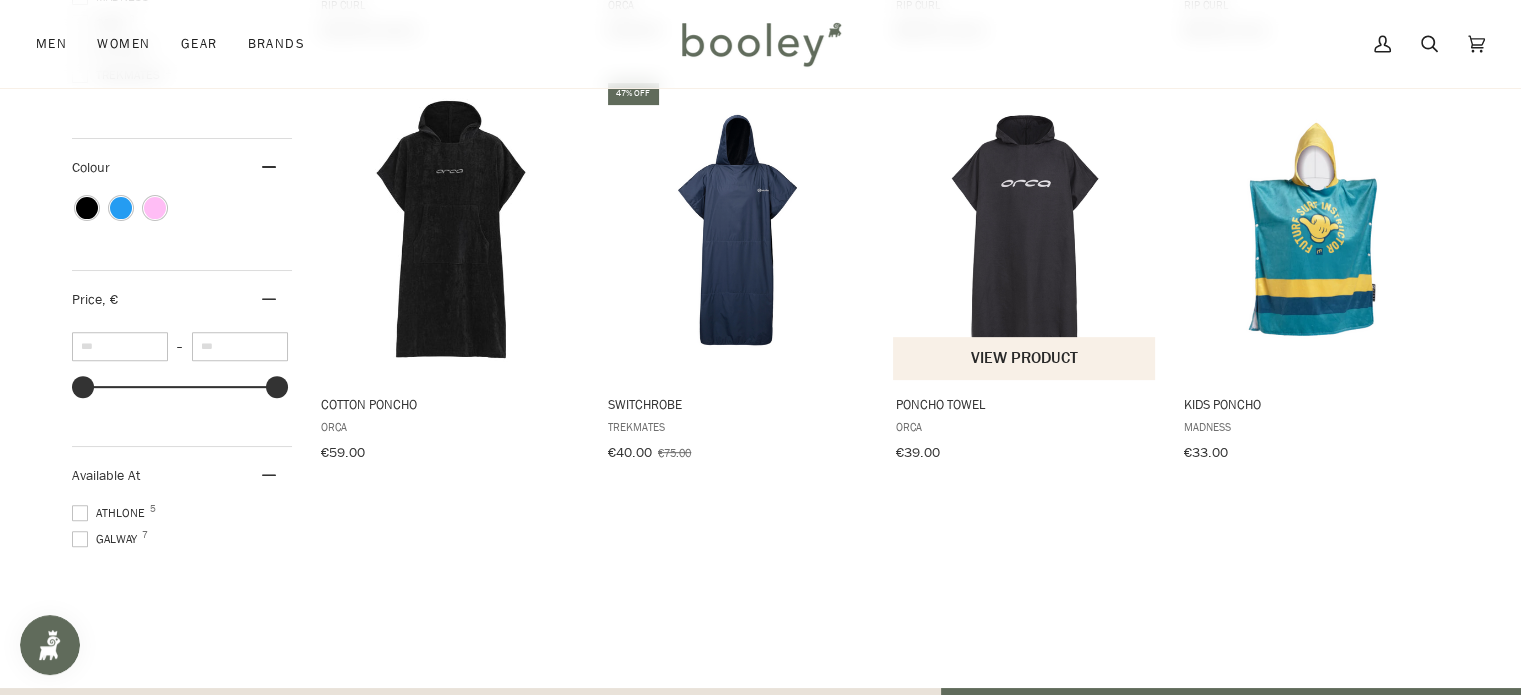 click at bounding box center (1025, 230) 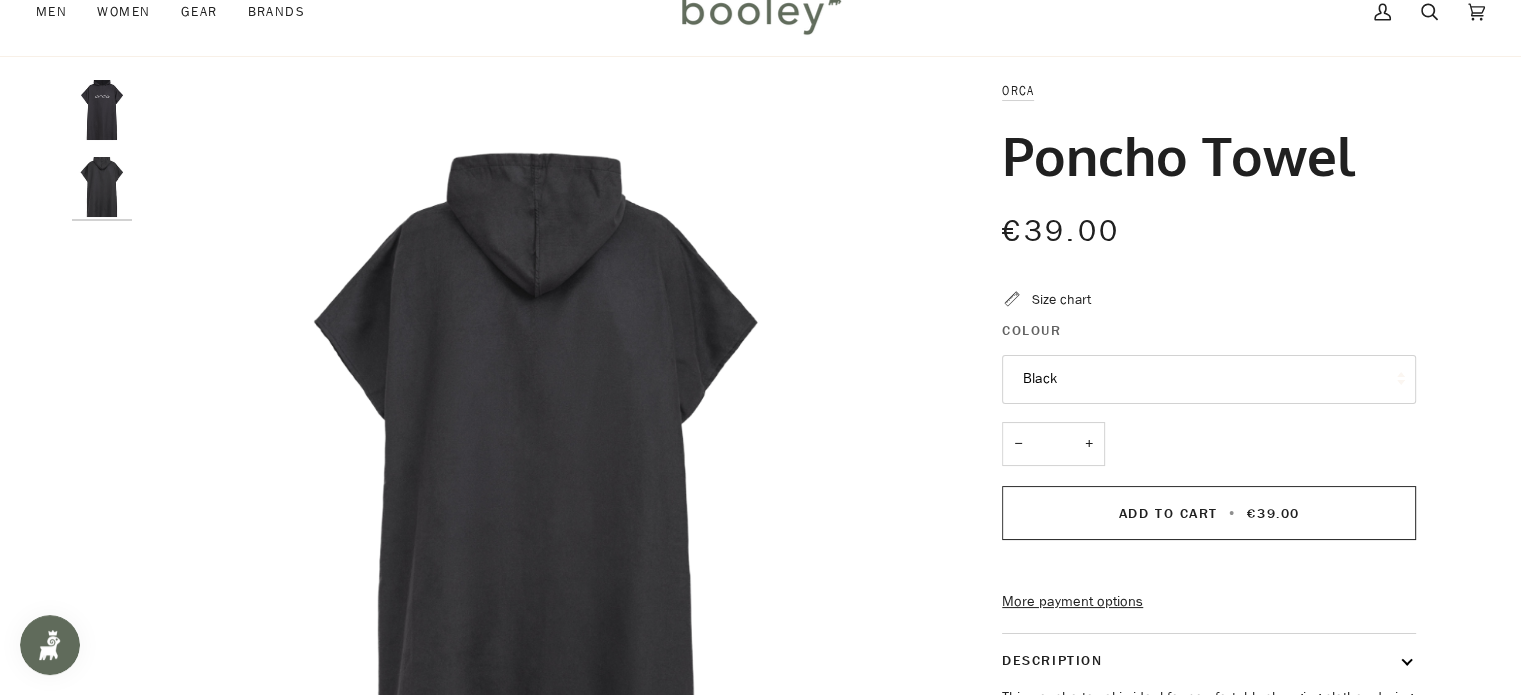 scroll, scrollTop: 0, scrollLeft: 0, axis: both 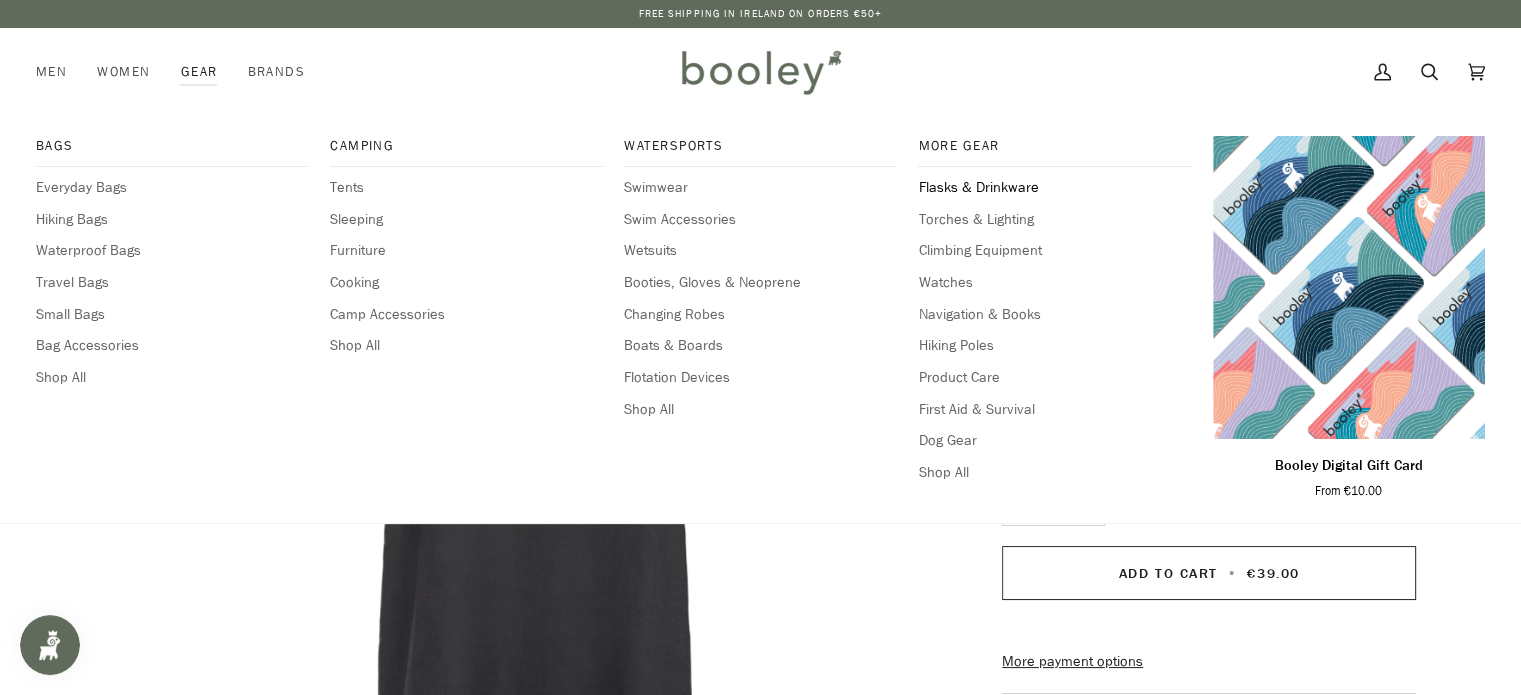 click on "Flasks & Drinkware" at bounding box center (1054, 188) 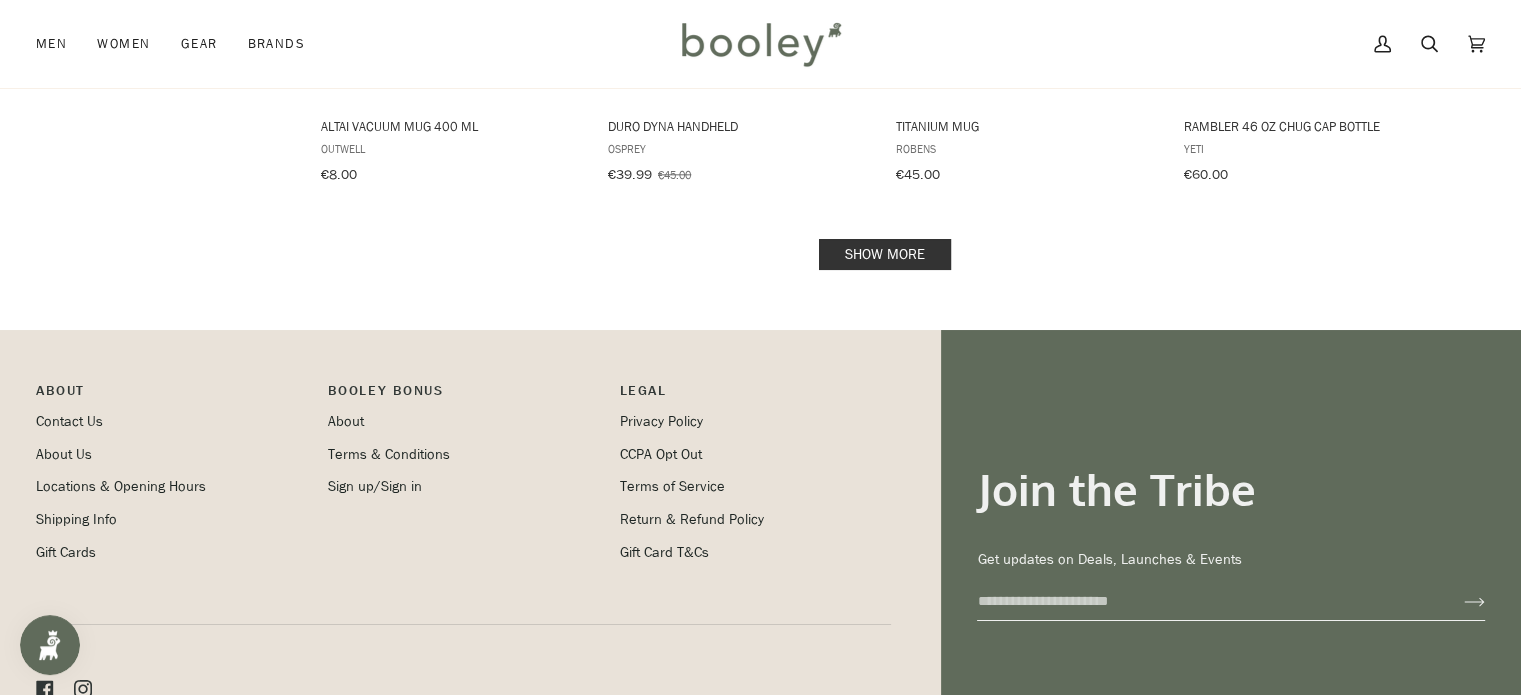 scroll, scrollTop: 2300, scrollLeft: 0, axis: vertical 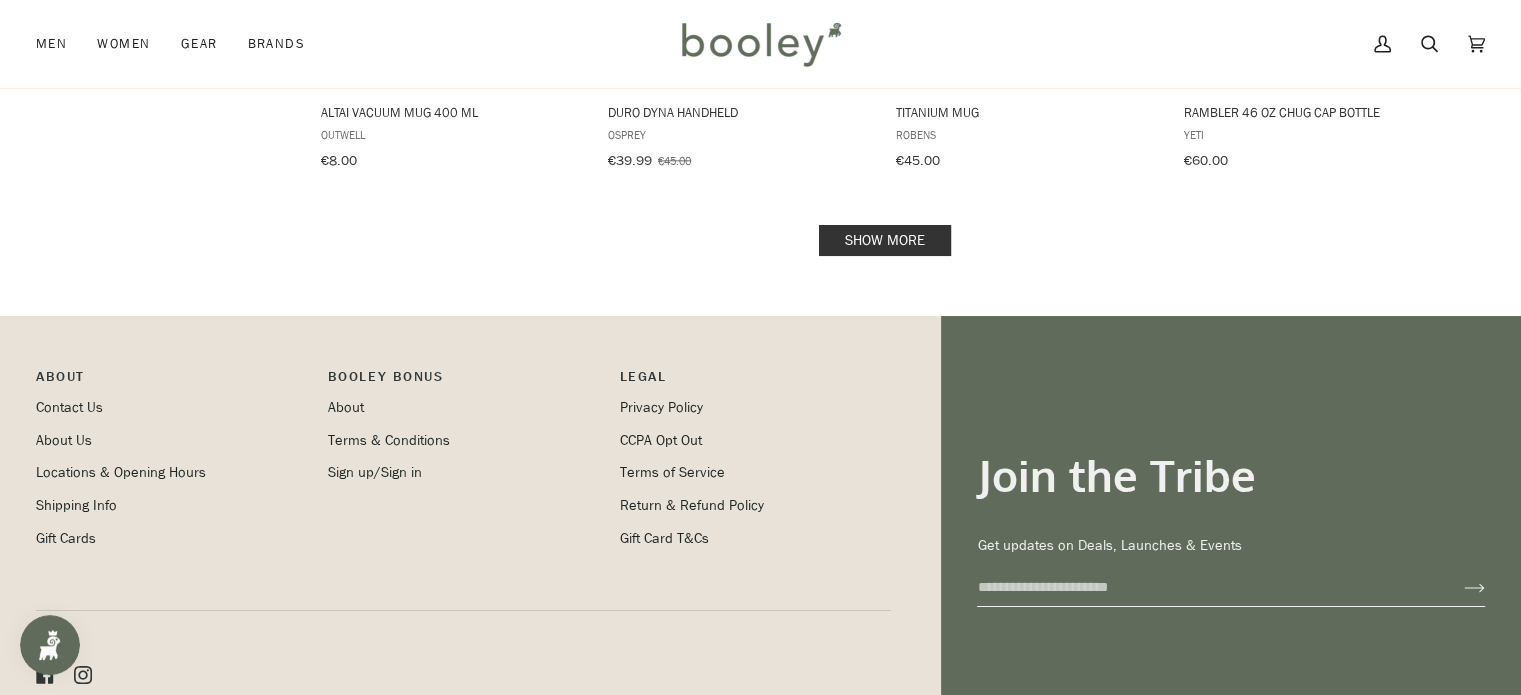 click on "Show more" at bounding box center [885, 240] 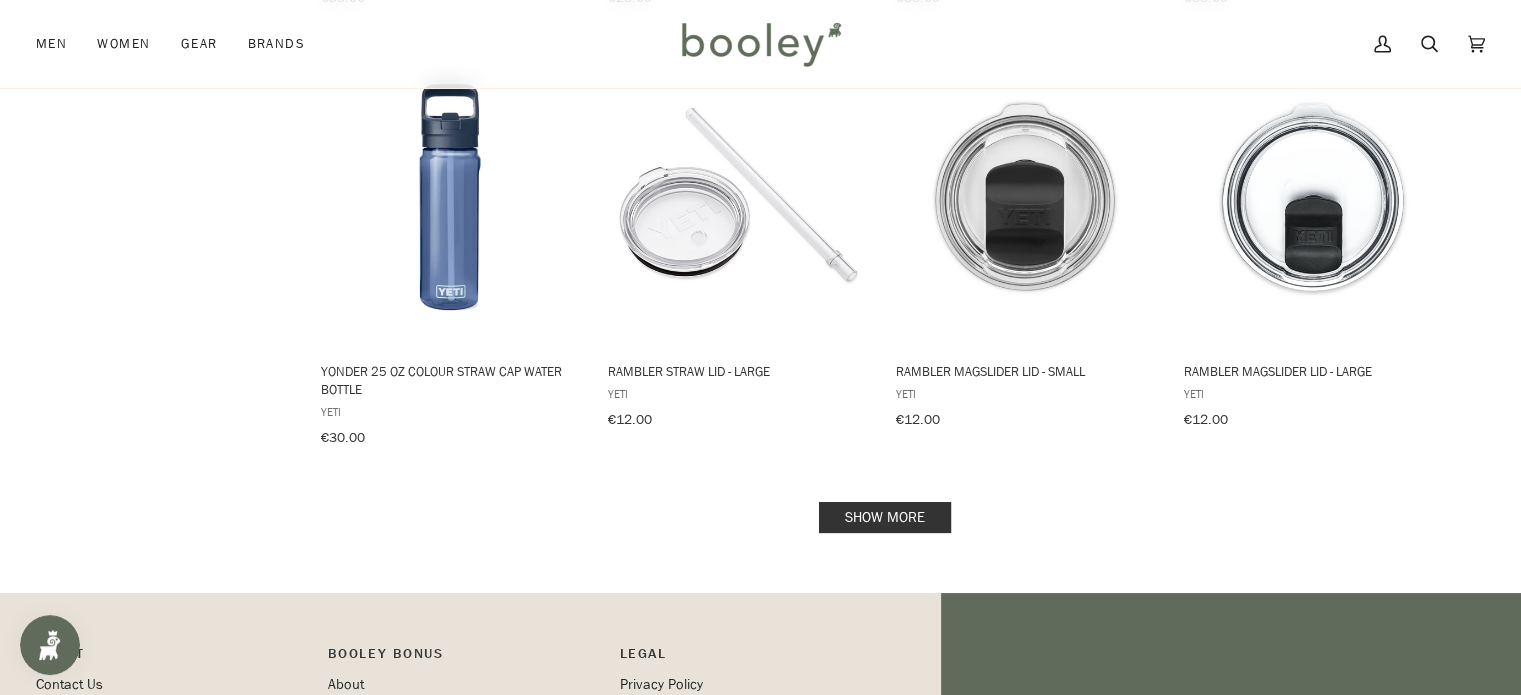 scroll, scrollTop: 4200, scrollLeft: 0, axis: vertical 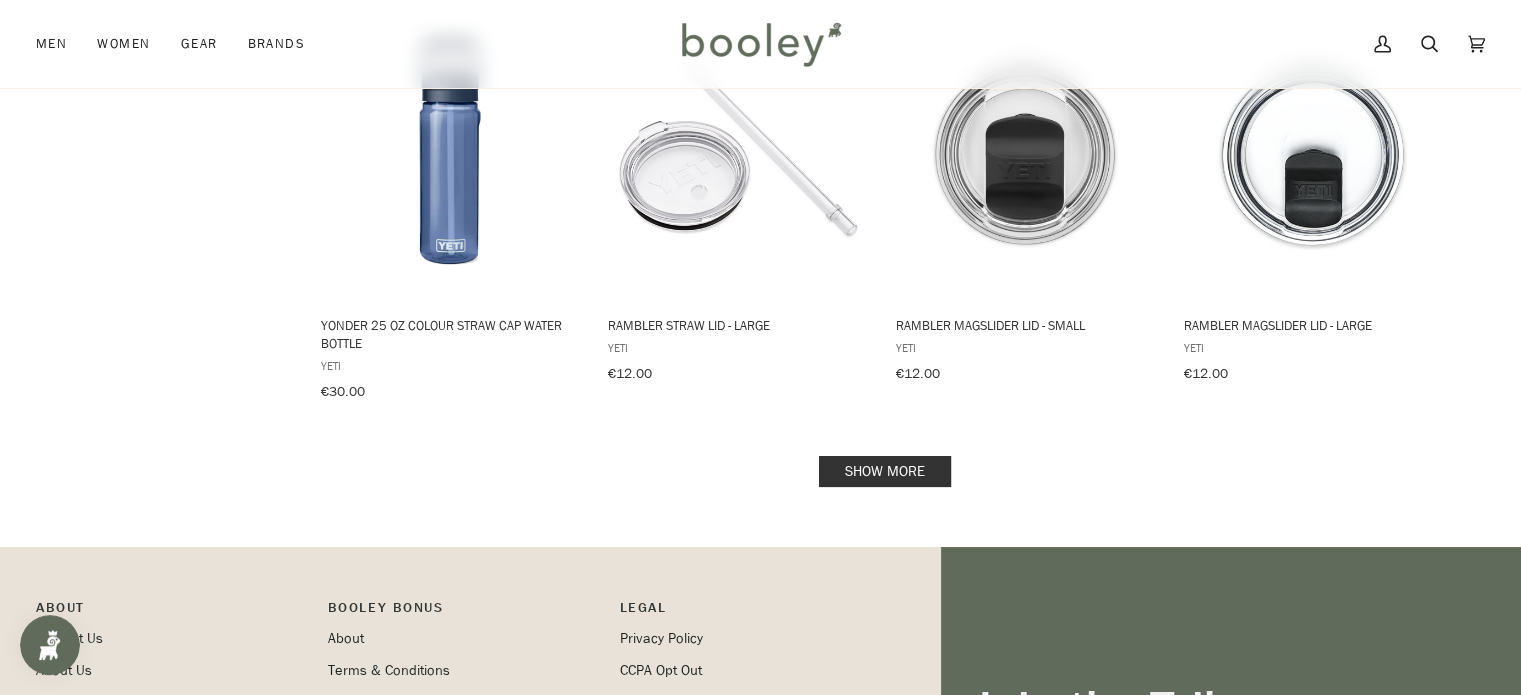 click on "Show more" at bounding box center [885, 471] 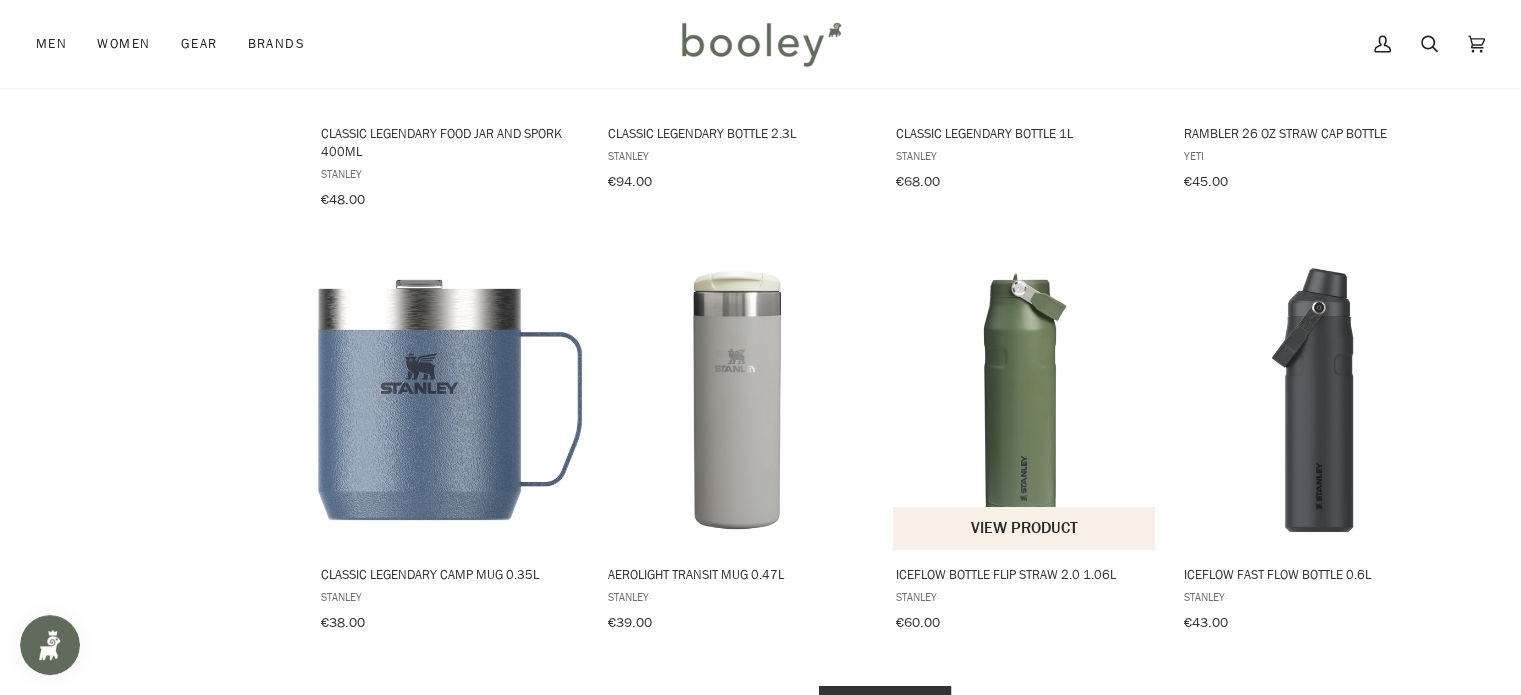 scroll, scrollTop: 6200, scrollLeft: 0, axis: vertical 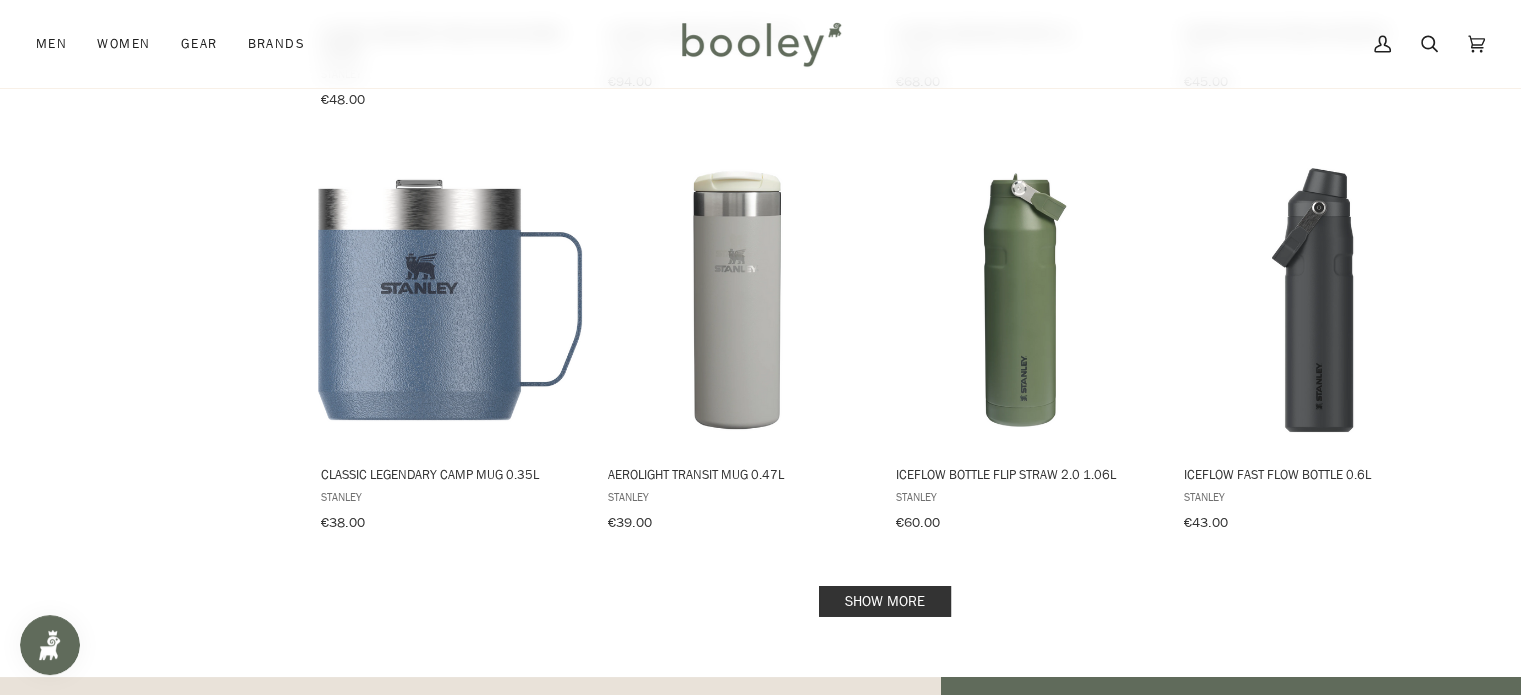 click on "Show more" at bounding box center (885, 601) 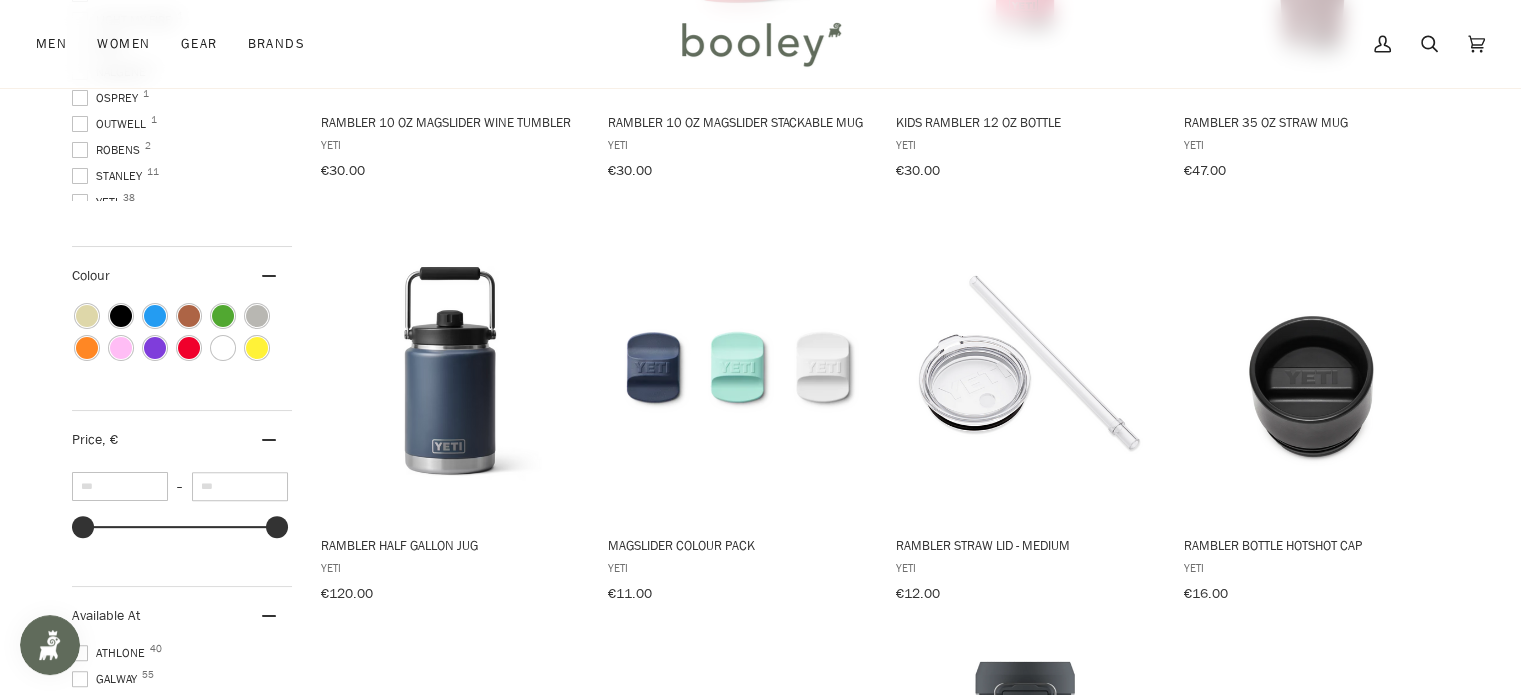 scroll, scrollTop: 0, scrollLeft: 0, axis: both 